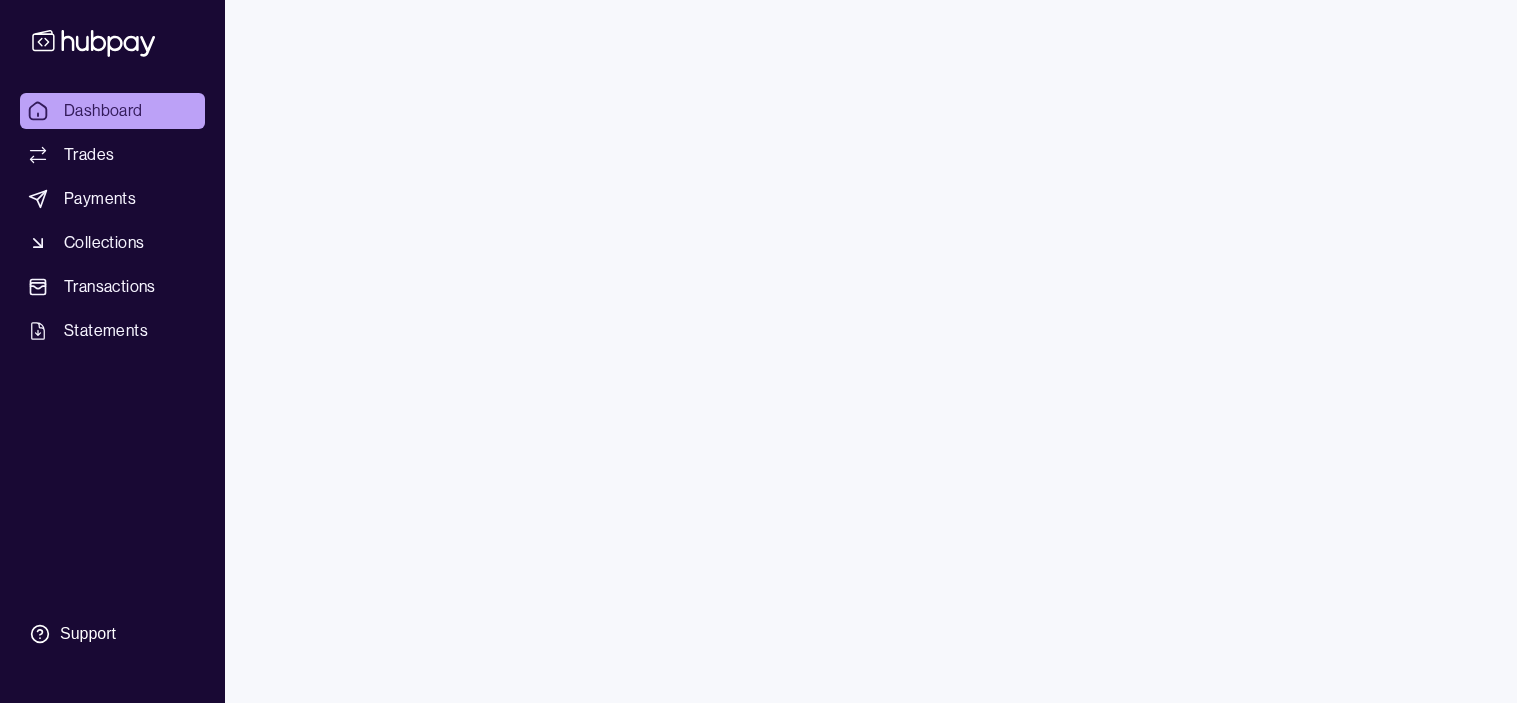 scroll, scrollTop: 0, scrollLeft: 0, axis: both 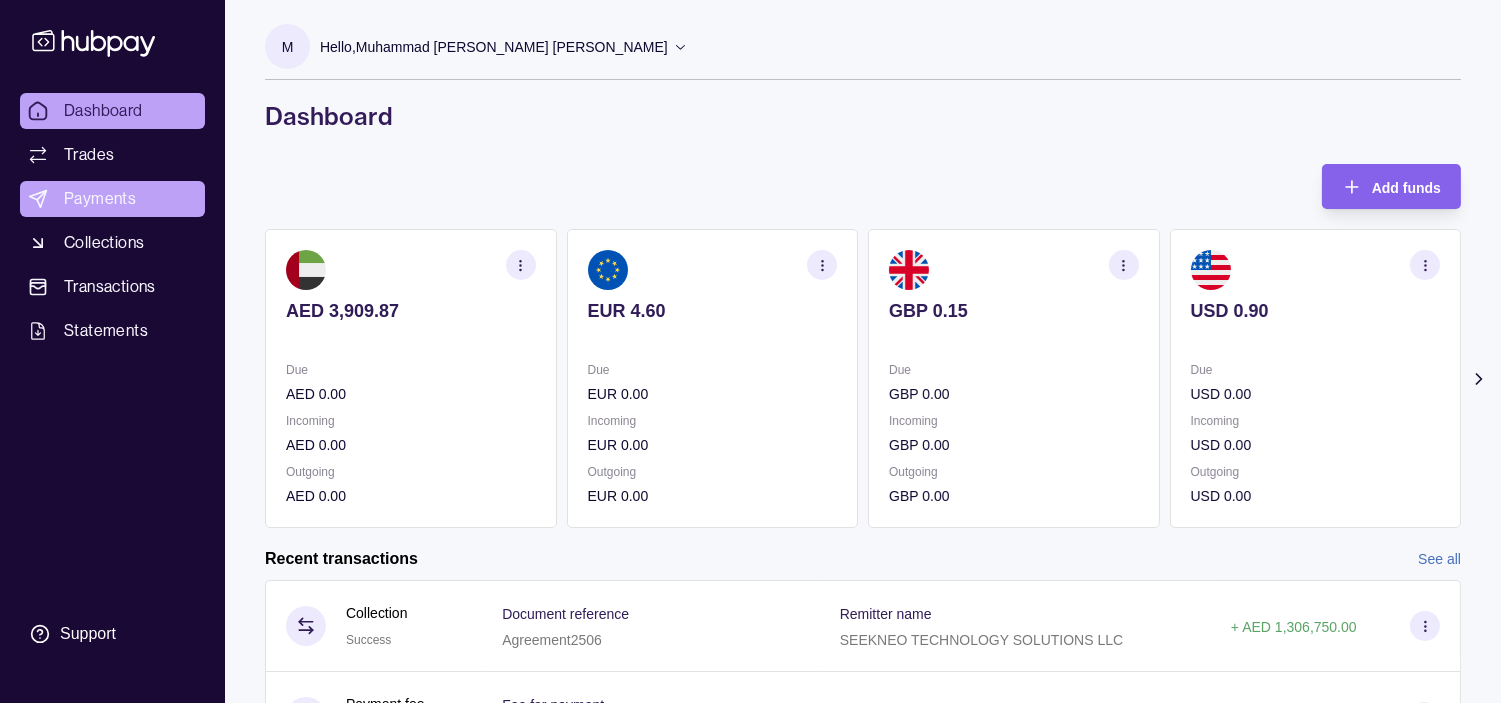 click on "Payments" at bounding box center (100, 199) 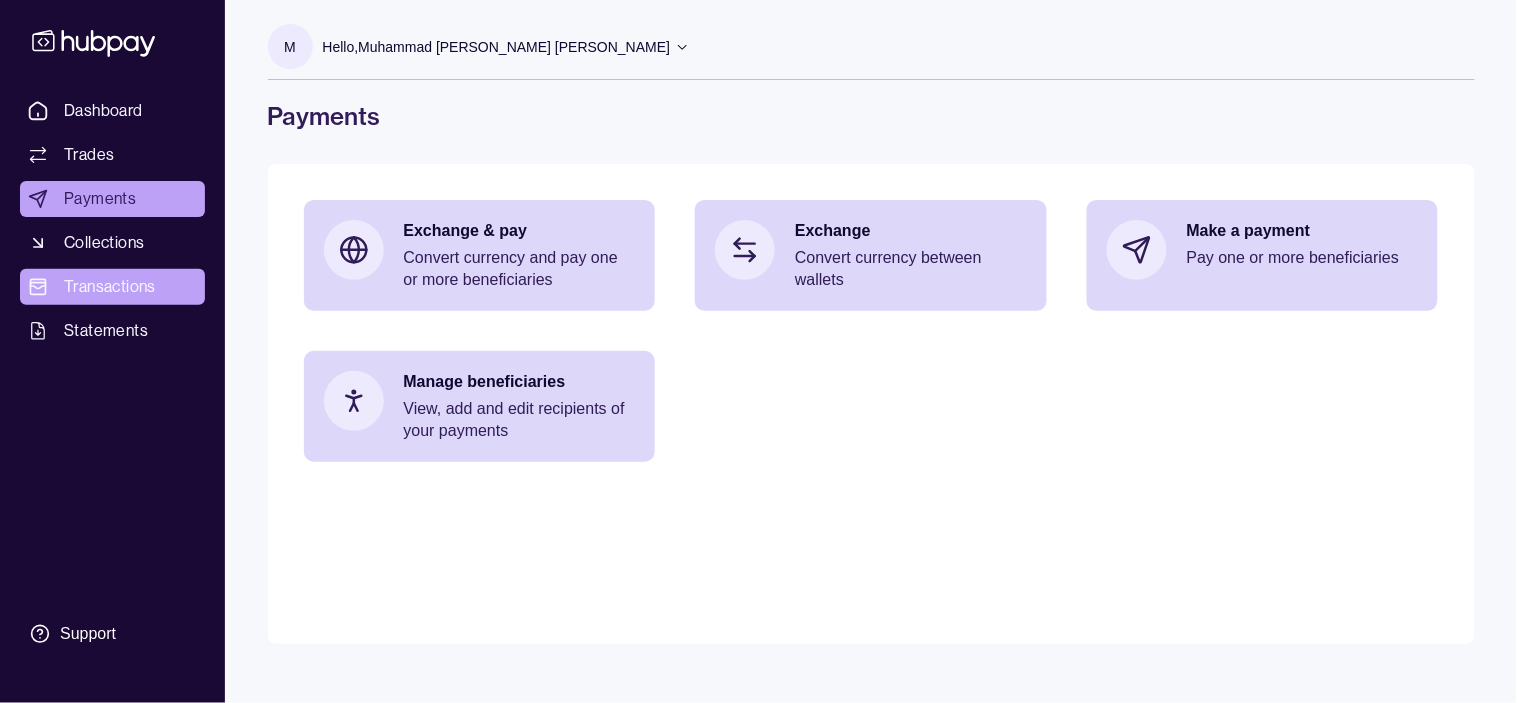 click on "Transactions" at bounding box center [110, 287] 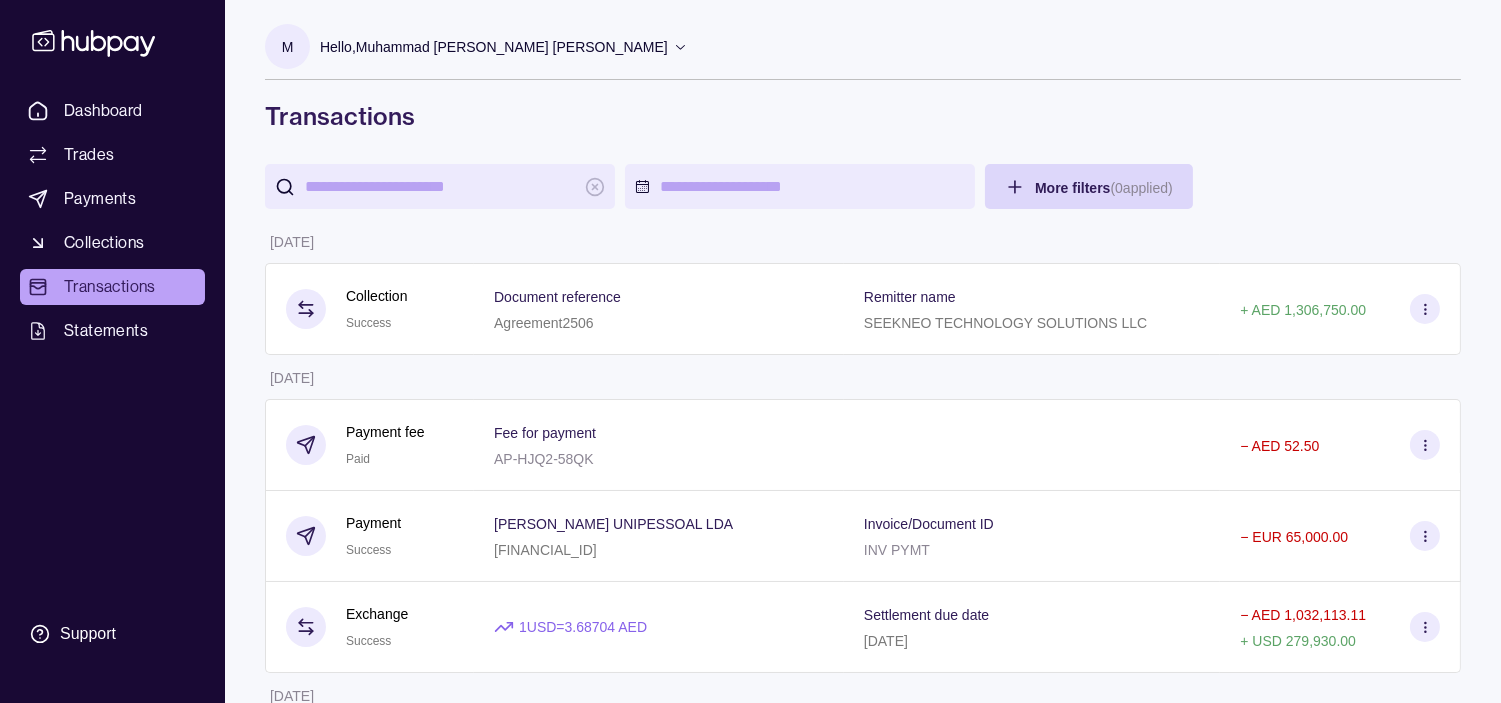 click at bounding box center [440, 186] 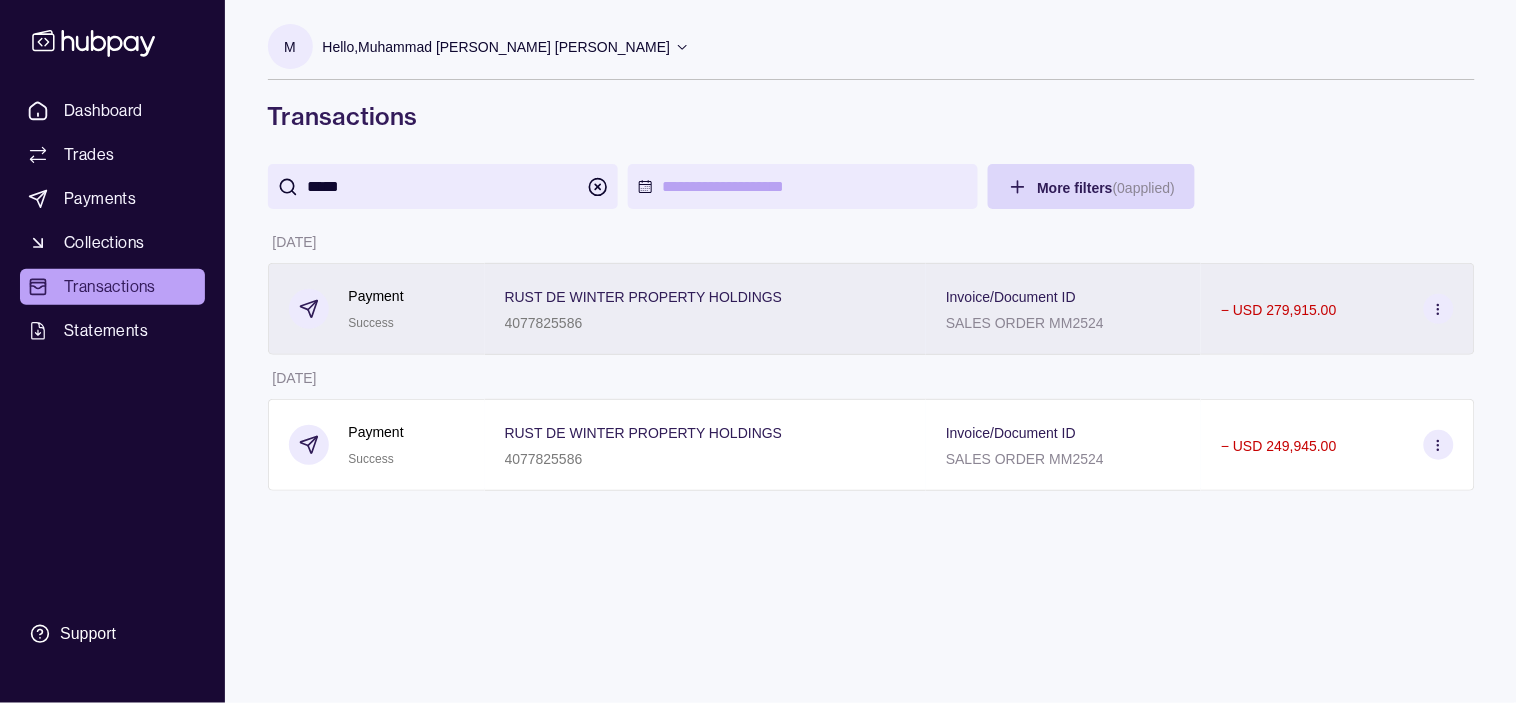 type on "****" 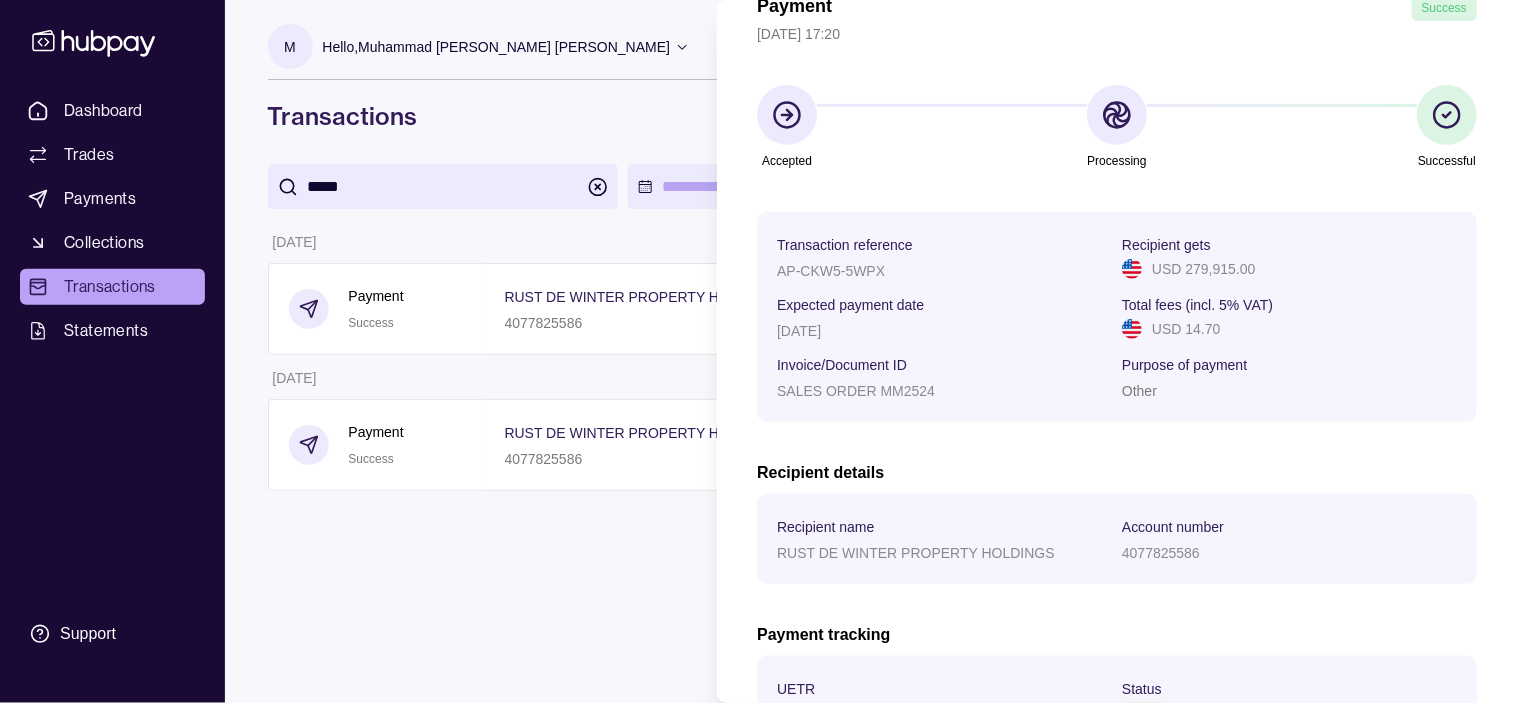 scroll, scrollTop: 333, scrollLeft: 0, axis: vertical 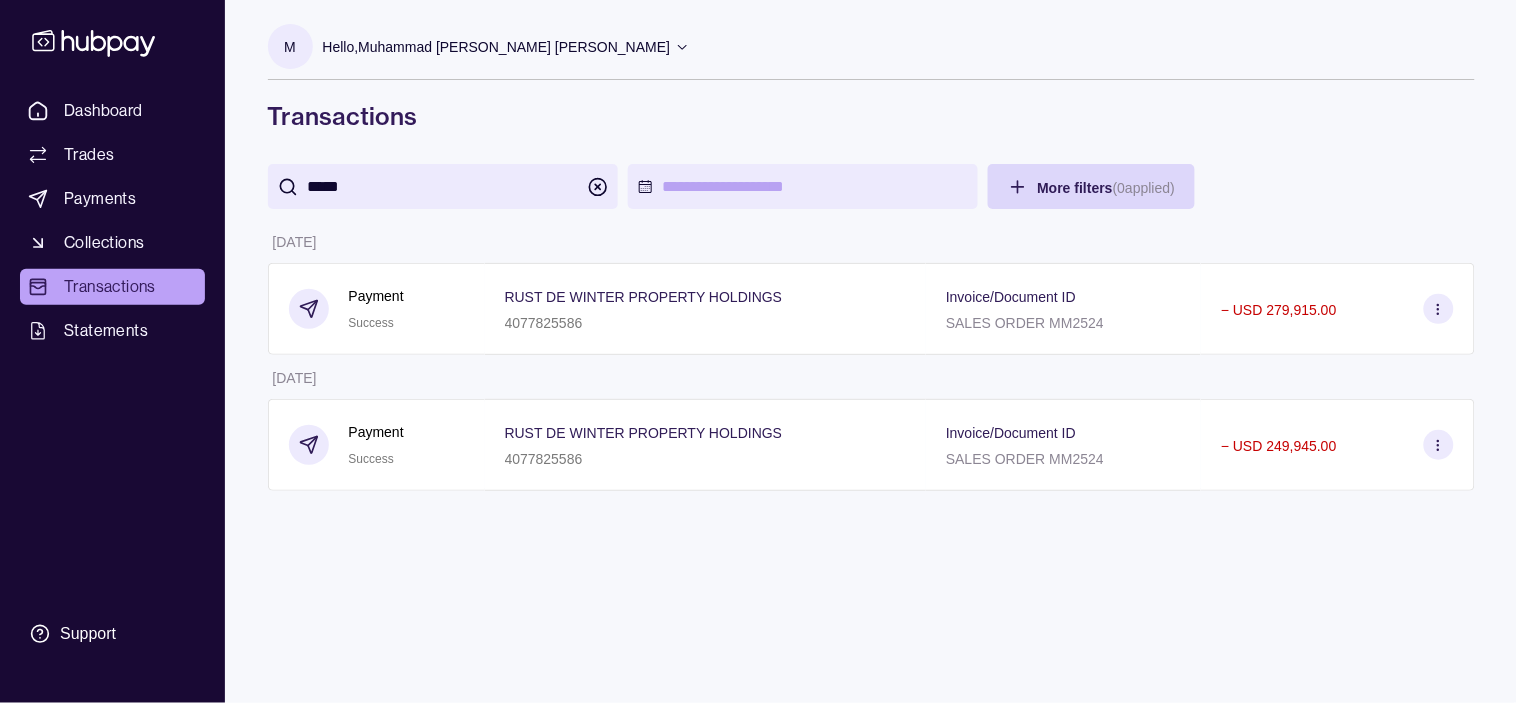 click on "Dashboard Trades Payments Collections Transactions Statements Support M Hello,  [PERSON_NAME] [PERSON_NAME] S J S INTERNATIONAL TRADERS LLC Account Terms and conditions Privacy policy Sign out Transactions **** More filters  ( 0  applied) Details Amount [DATE] Payment Success RUST DE WINTER PROPERTY HOLDINGS 4077825586 Invoice/Document ID SALES ORDER MM2524 −   USD 279,915.00 [DATE] Payment Success RUST DE WINTER PROPERTY HOLDINGS 4077825586 Invoice/Document ID SALES ORDER MM2524 −   USD 249,945.00 Transactions | Hubpay" at bounding box center (758, 351) 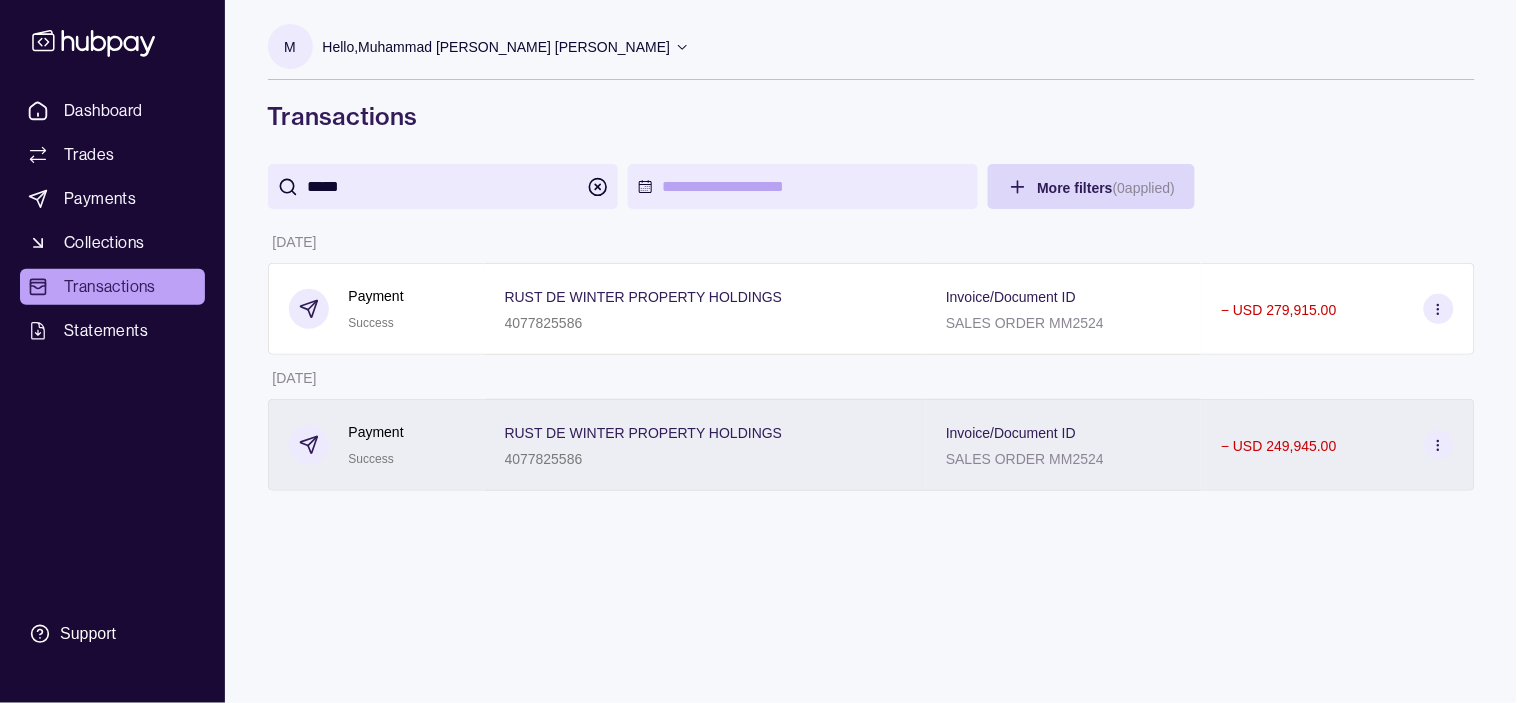 click on "4077825586" at bounding box center (644, 458) 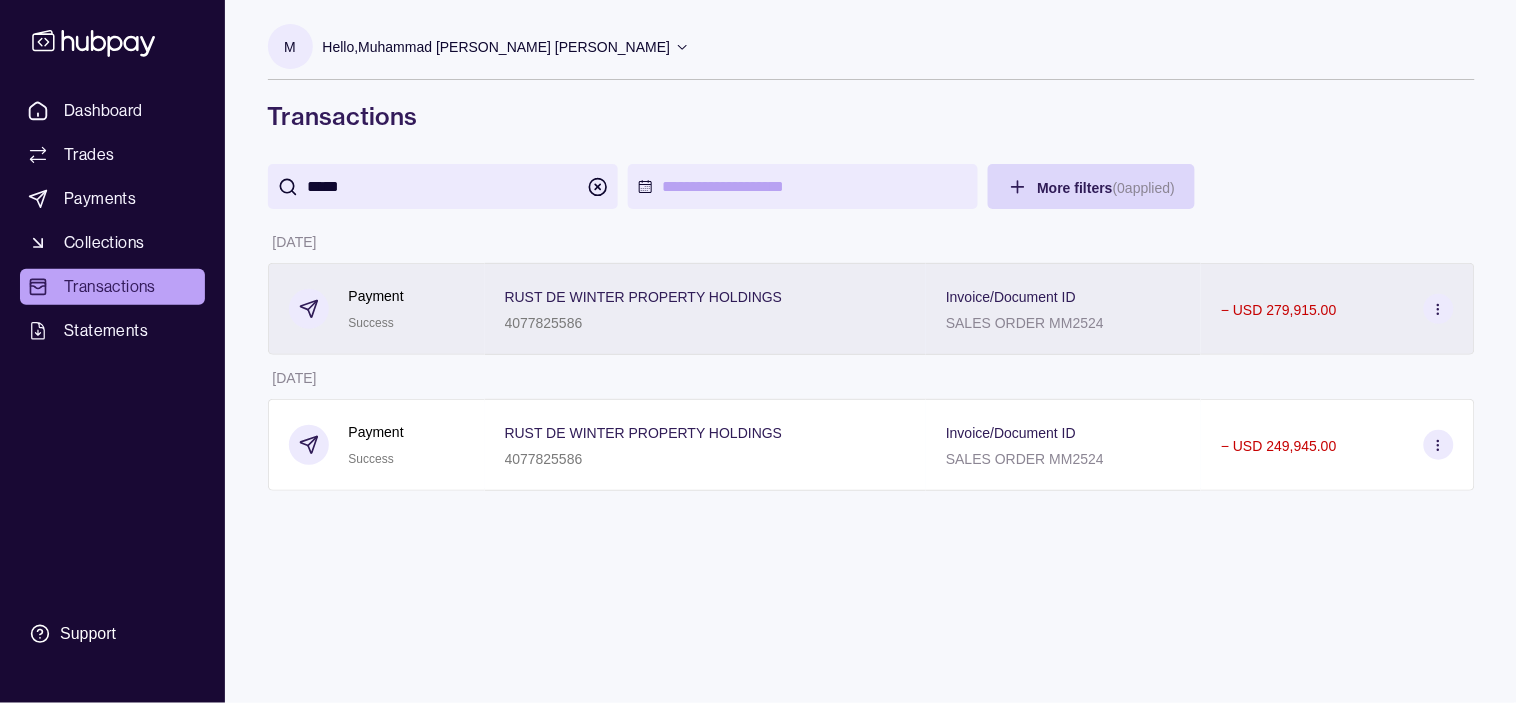 click on "4077825586" at bounding box center [644, 322] 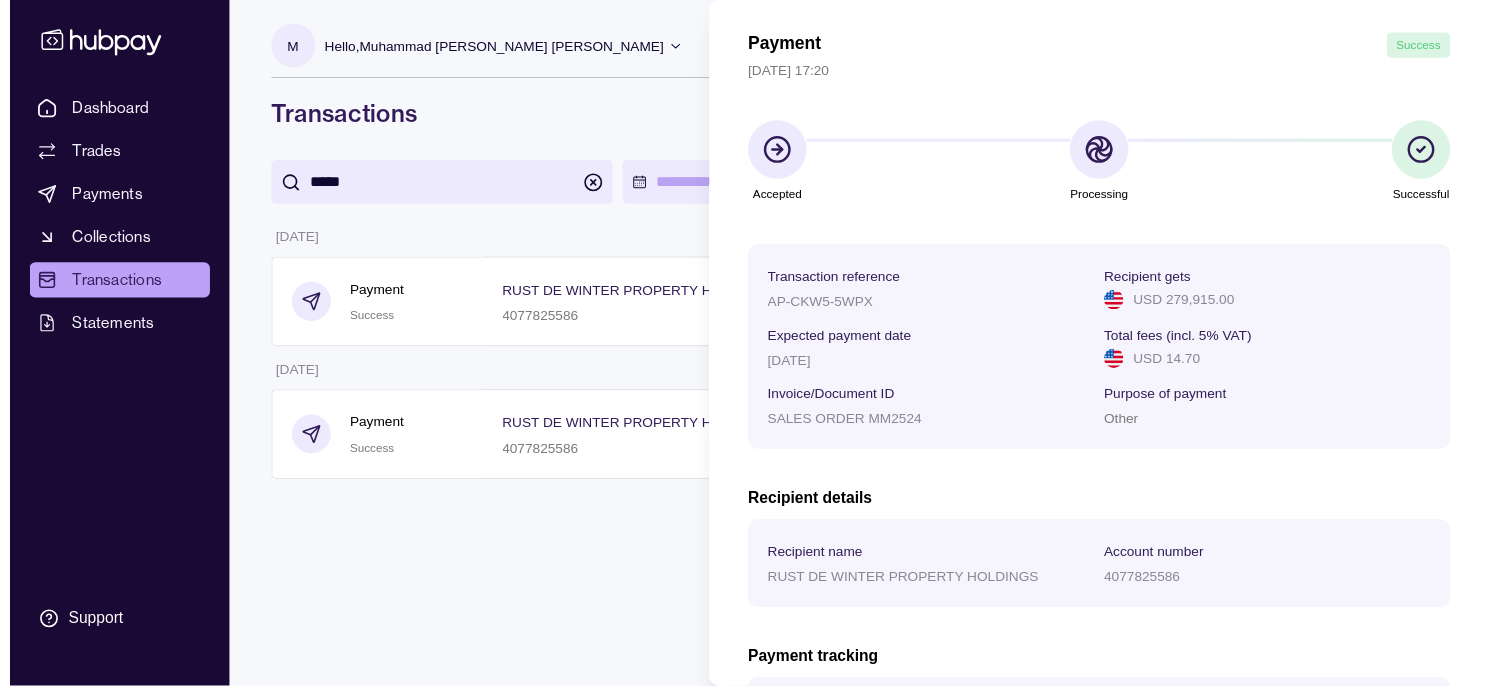 scroll, scrollTop: 111, scrollLeft: 0, axis: vertical 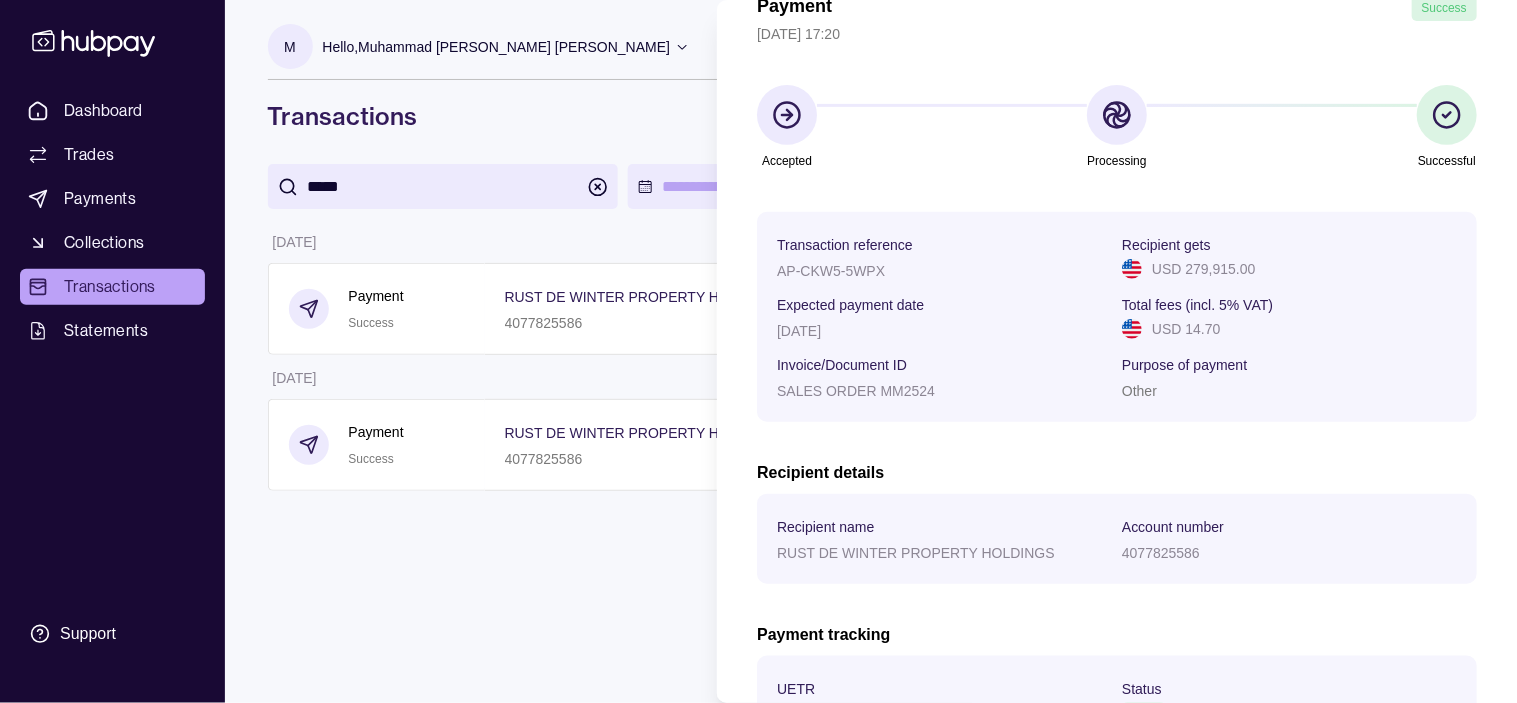 type 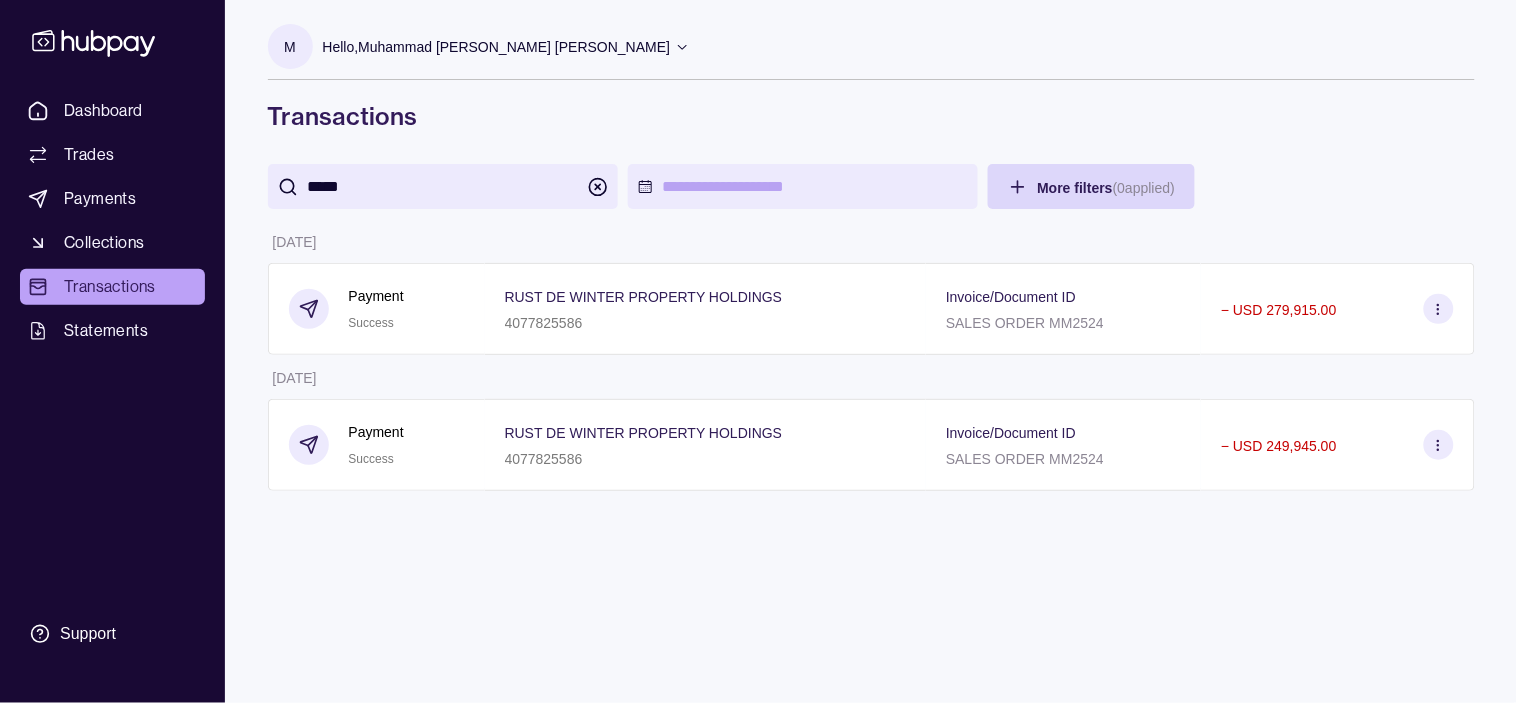 click on "Dashboard Trades Payments Collections Transactions Statements Support M Hello,  [PERSON_NAME] [PERSON_NAME] S J S INTERNATIONAL TRADERS LLC Account Terms and conditions Privacy policy Sign out Transactions **** More filters  ( 0  applied) Details Amount [DATE] Payment Success RUST DE WINTER PROPERTY HOLDINGS 4077825586 Invoice/Document ID SALES ORDER MM2524 −   USD 279,915.00 [DATE] Payment Success RUST DE WINTER PROPERTY HOLDINGS 4077825586 Invoice/Document ID SALES ORDER MM2524 −   USD 249,945.00 Transactions | Hubpay" at bounding box center (758, 351) 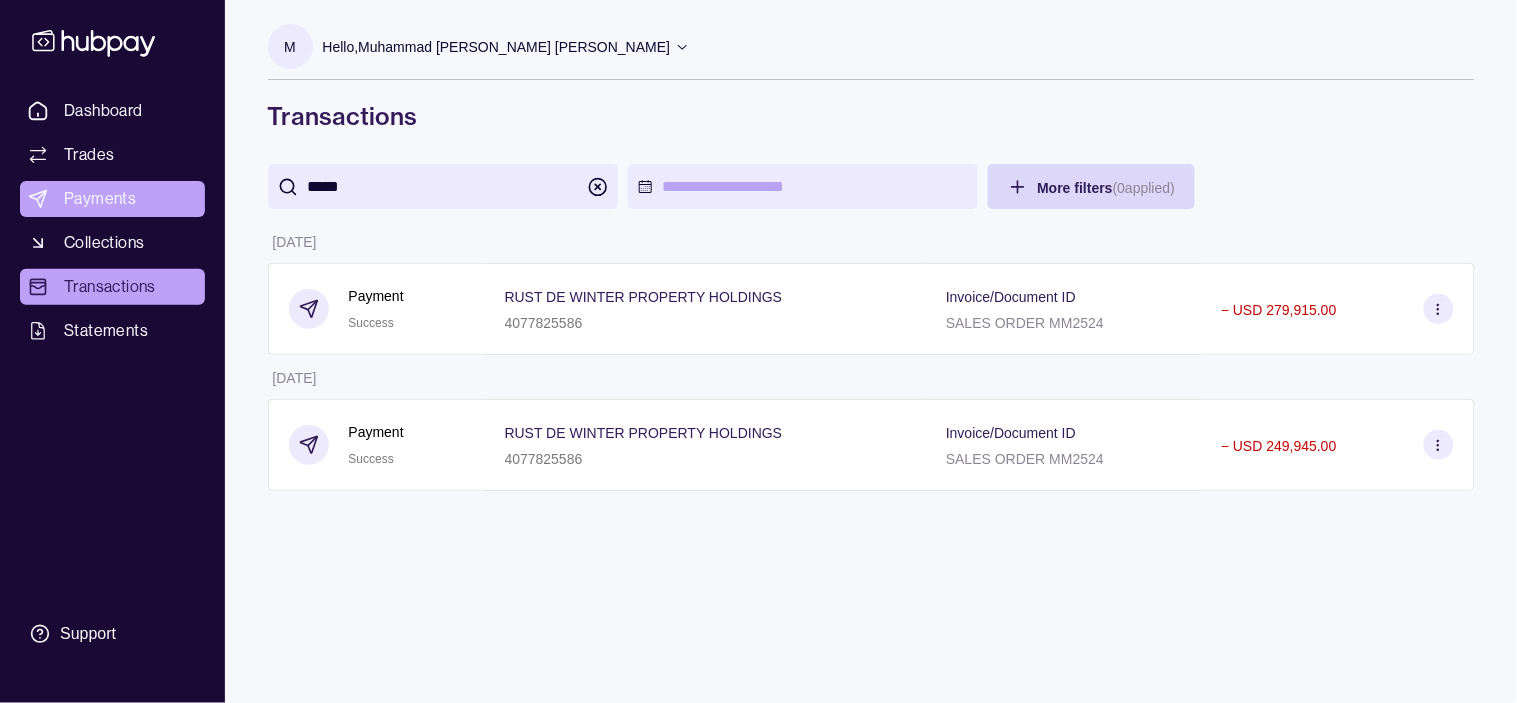 click on "Payments" at bounding box center (112, 199) 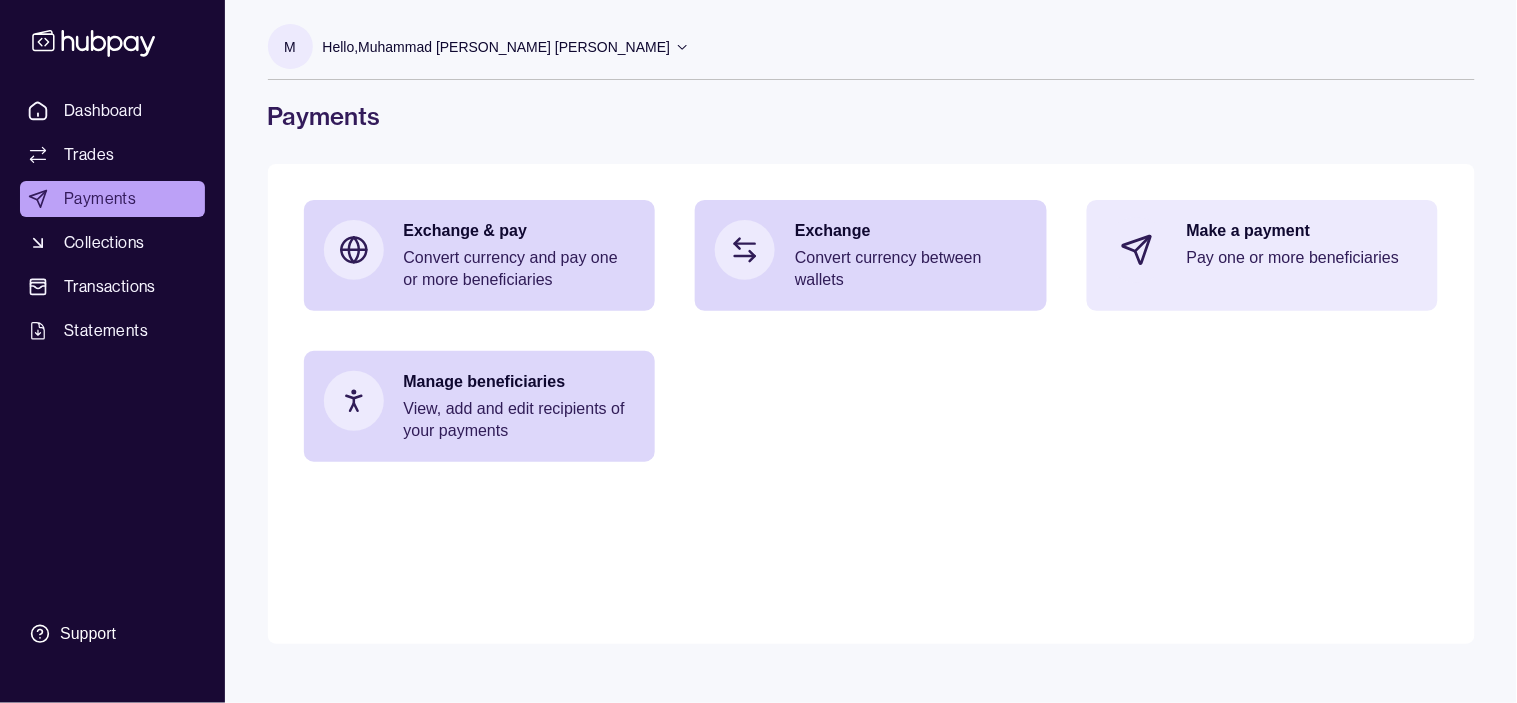 click on "Pay one or more beneficiaries" at bounding box center (1303, 258) 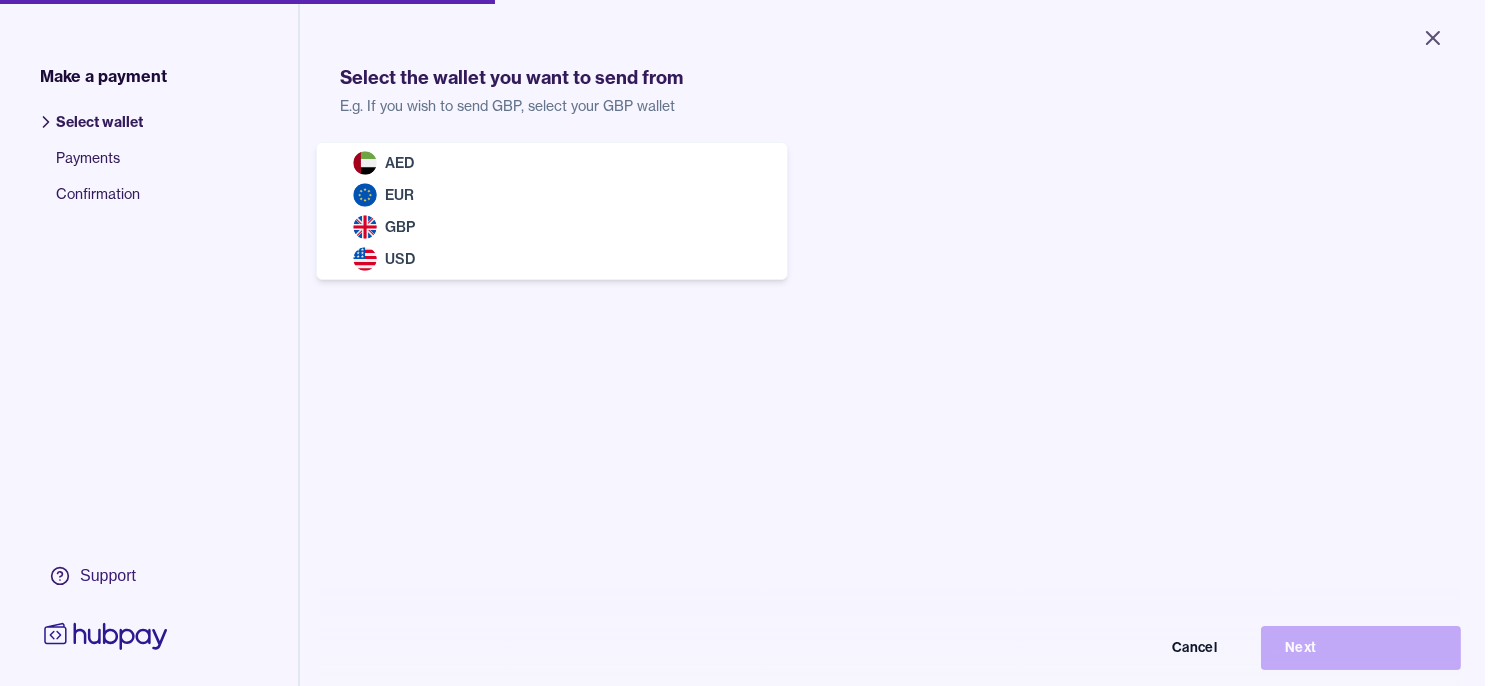 click on "Close Make a payment Select wallet Payments Confirmation Support Select the wallet you want to send from E.g. If you wish to send GBP, select your GBP wallet Select wallet Cancel Next Make a payment | Hubpay AED EUR GBP USD" at bounding box center [742, 343] 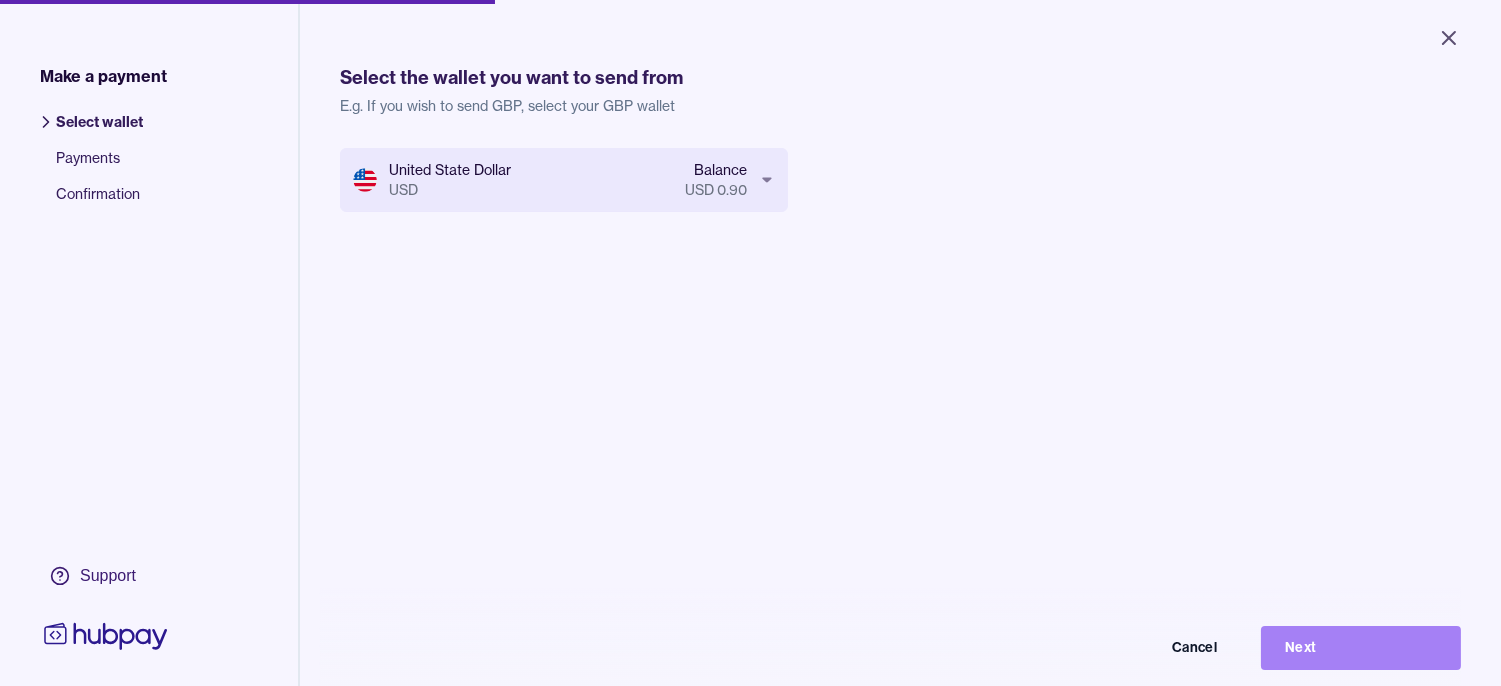 click on "Next" at bounding box center [1361, 648] 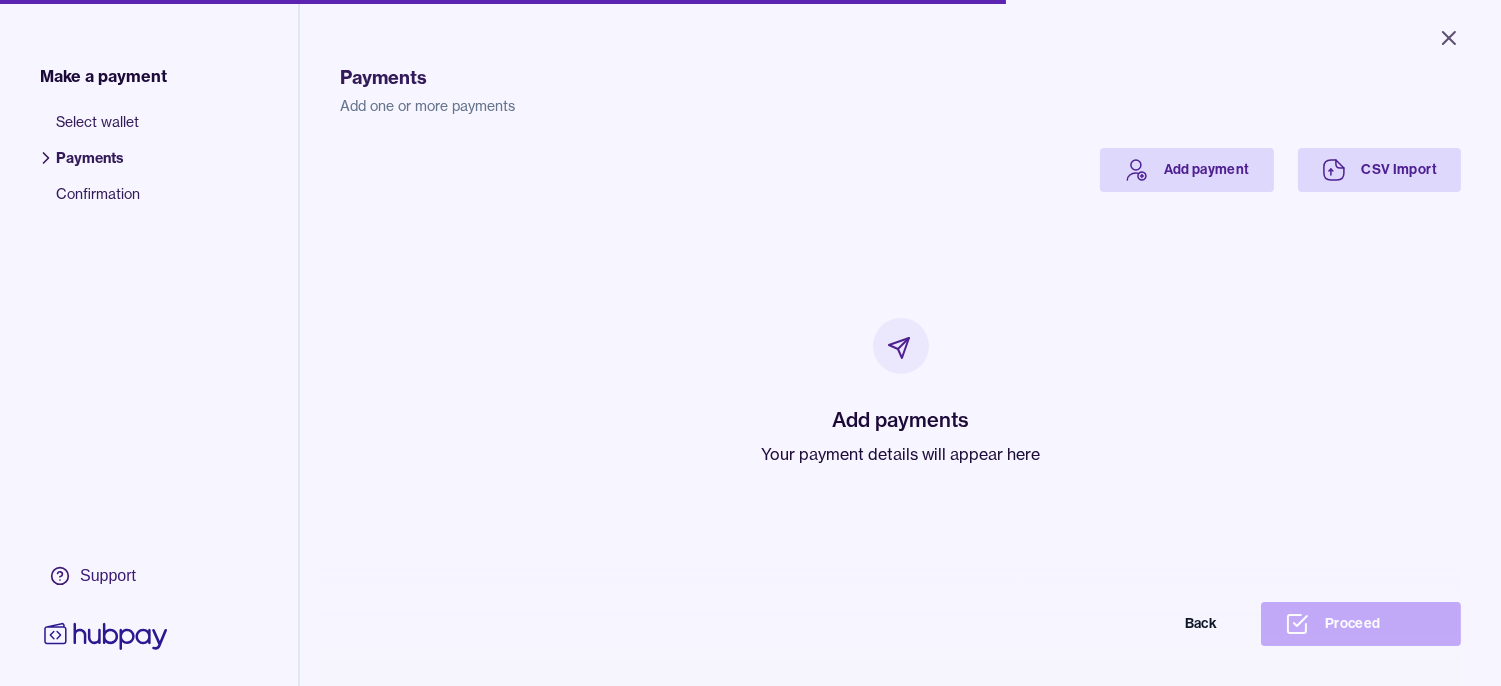 click on "Your payment details will appear here" at bounding box center [900, 454] 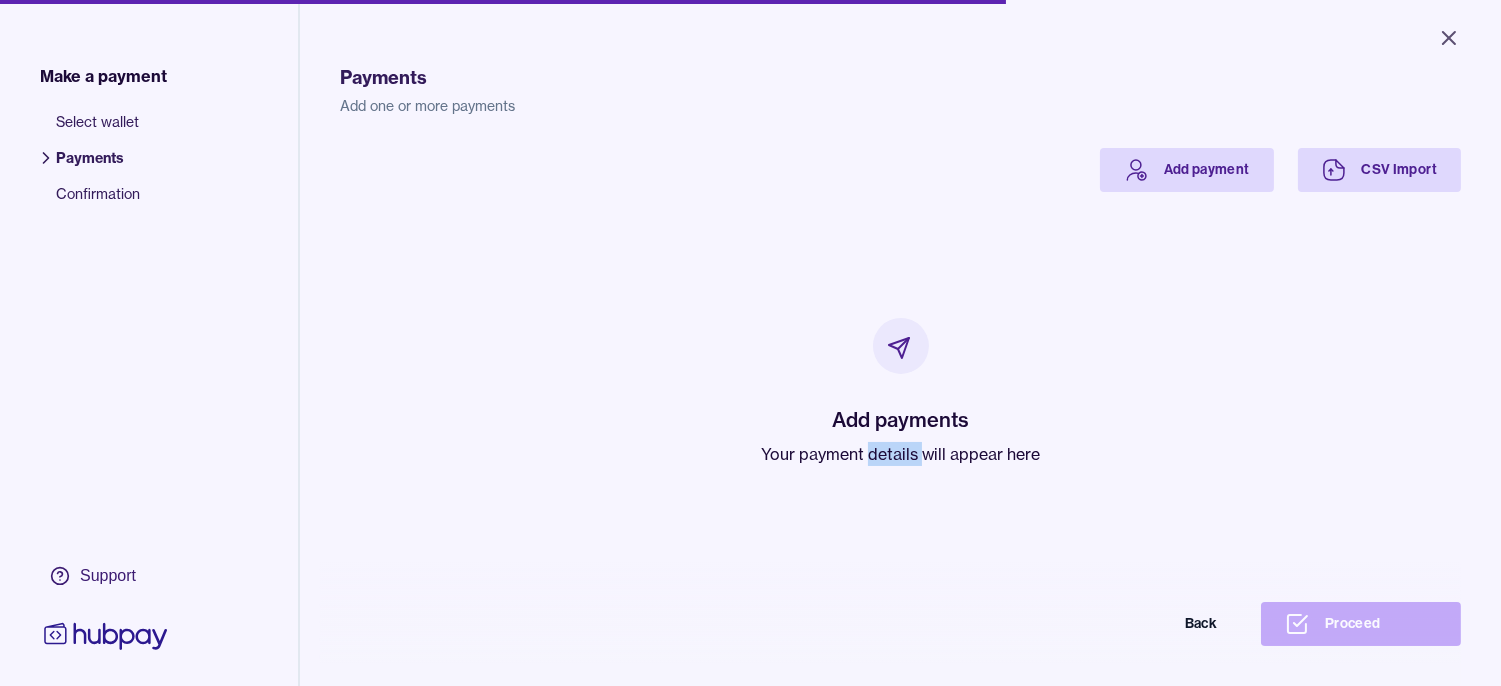 click on "Your payment details will appear here" at bounding box center [900, 454] 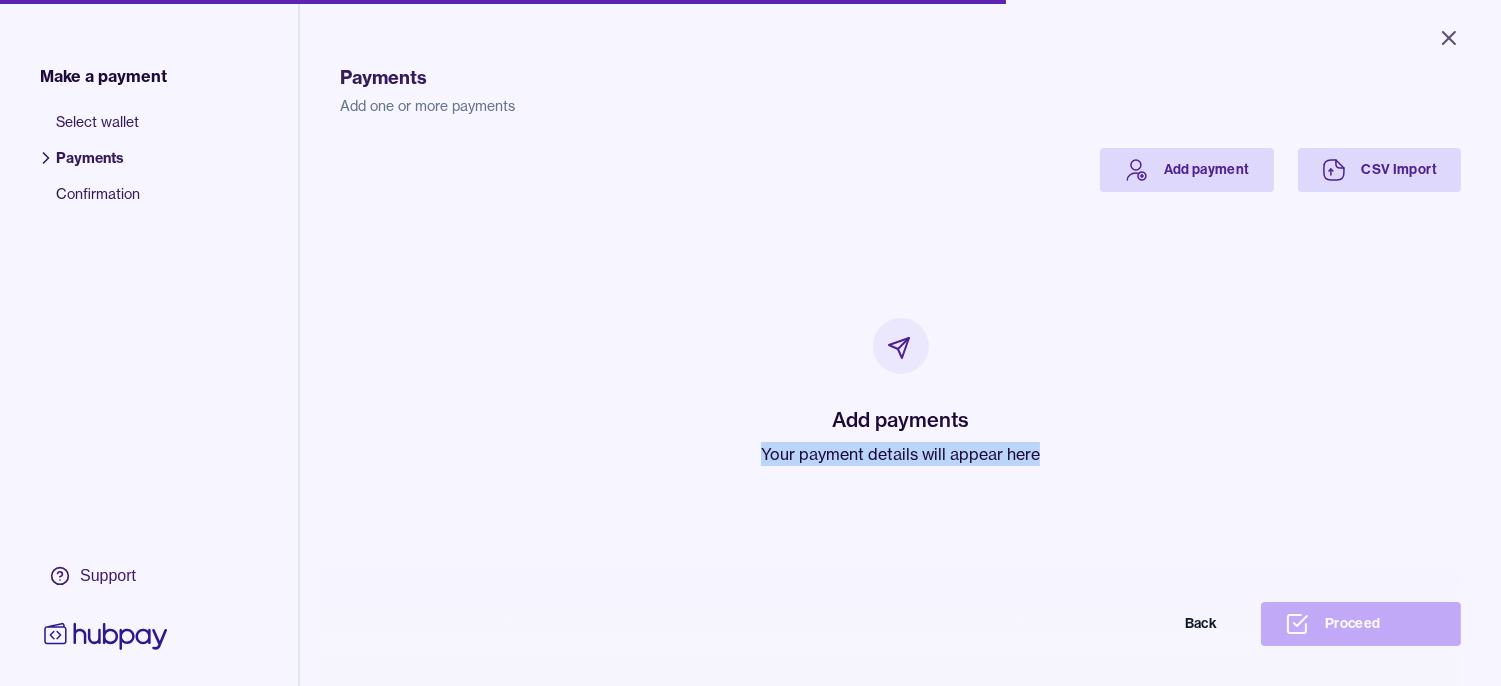 click on "Your payment details will appear here" at bounding box center [900, 454] 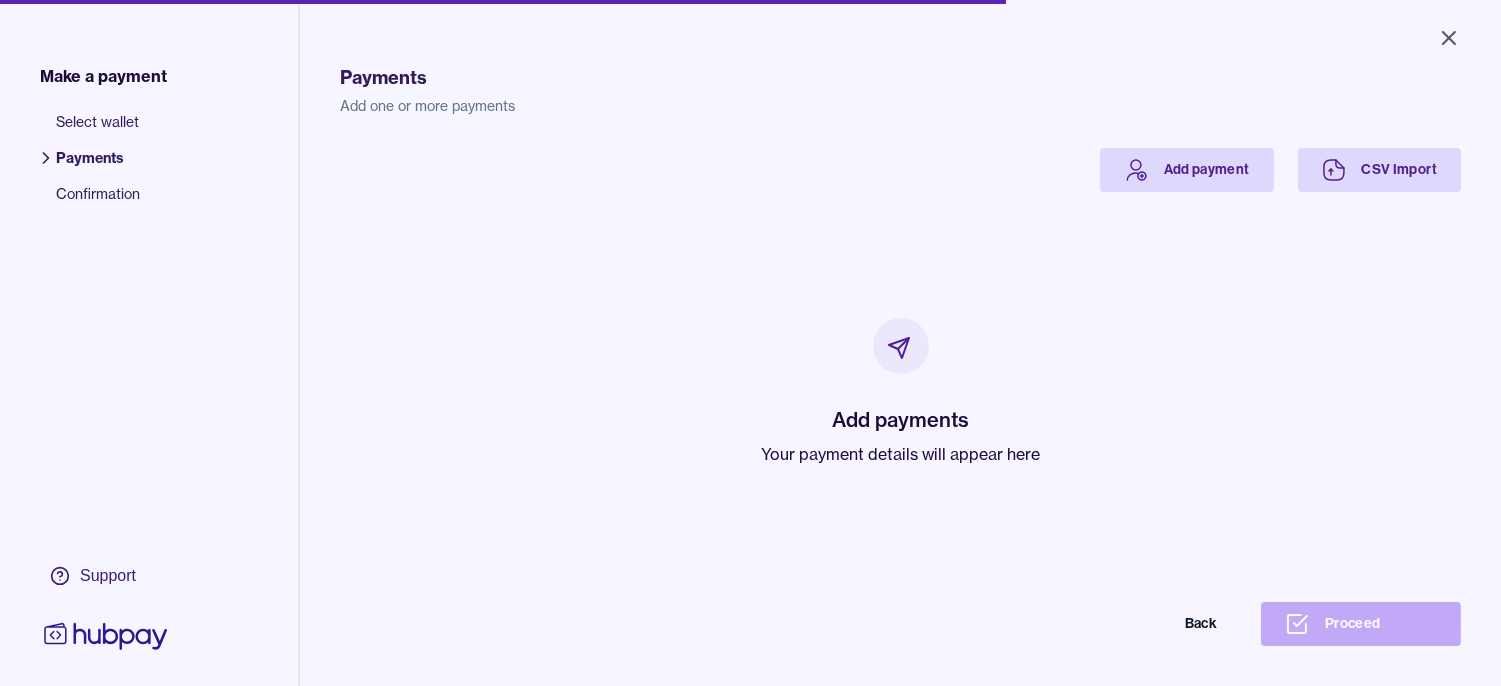 click on "Add payments Your payment details will appear here" at bounding box center (900, 392) 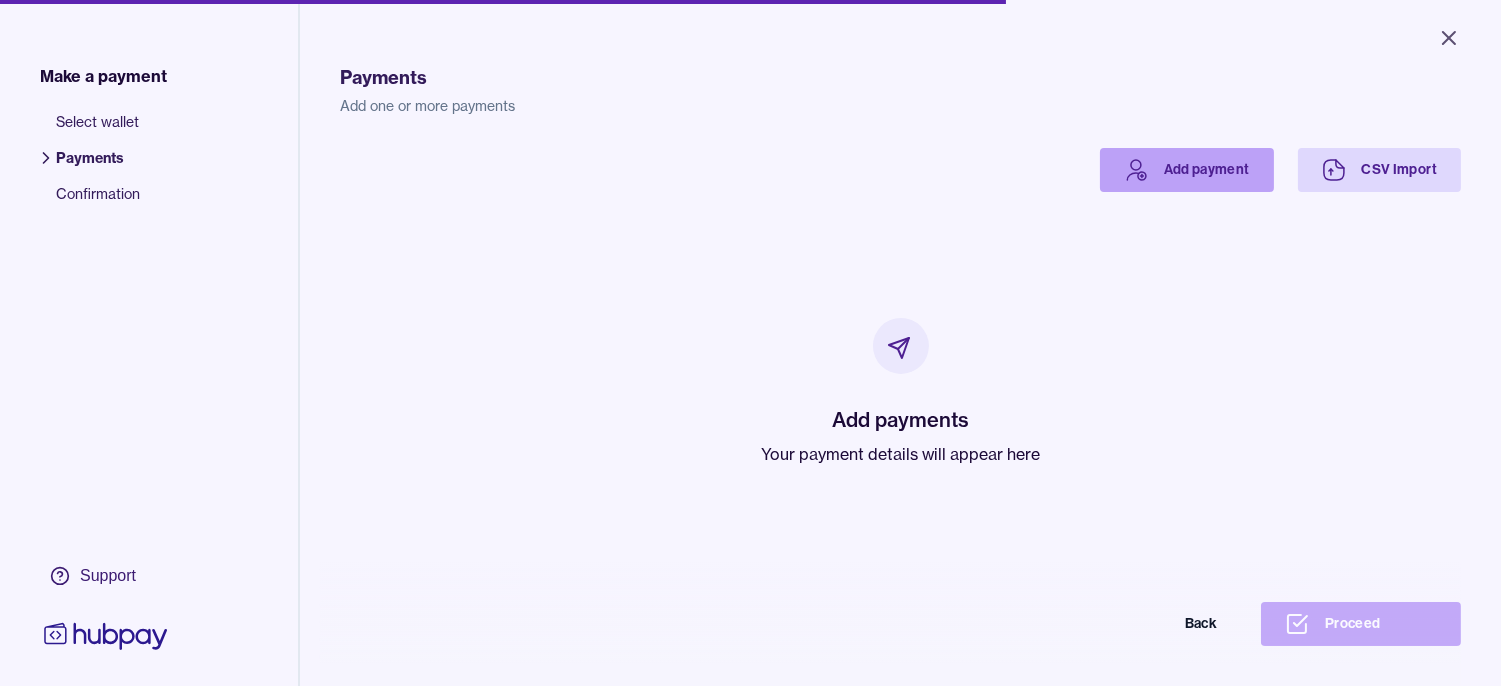click on "Add payment" at bounding box center [1187, 170] 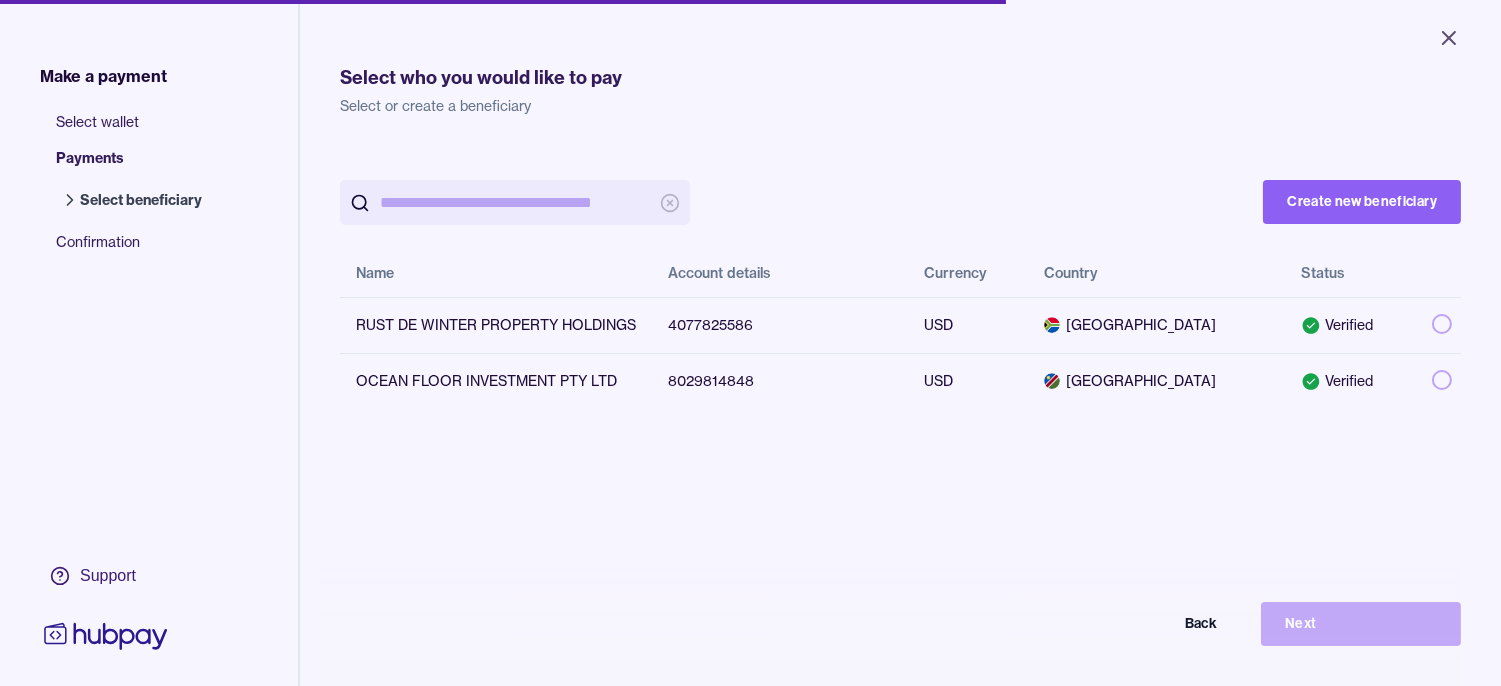 click at bounding box center (515, 202) 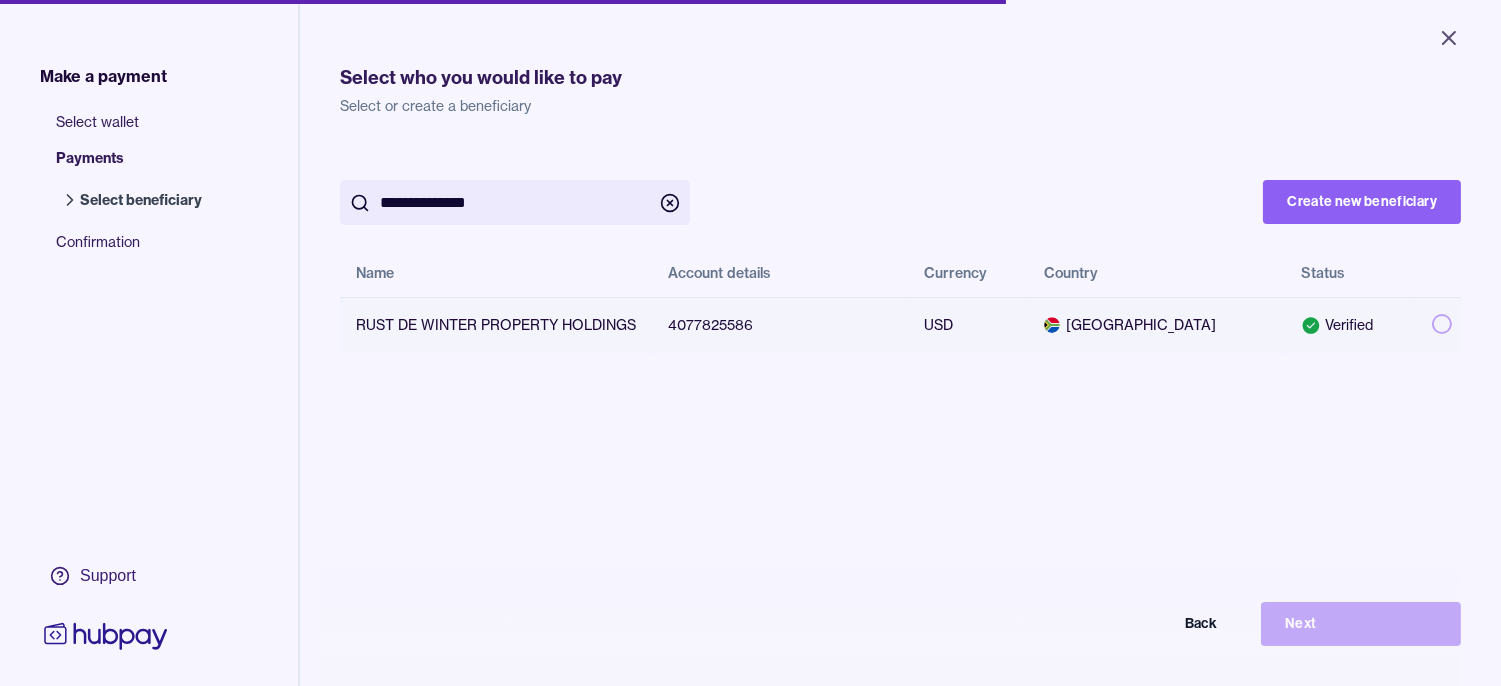 type on "**********" 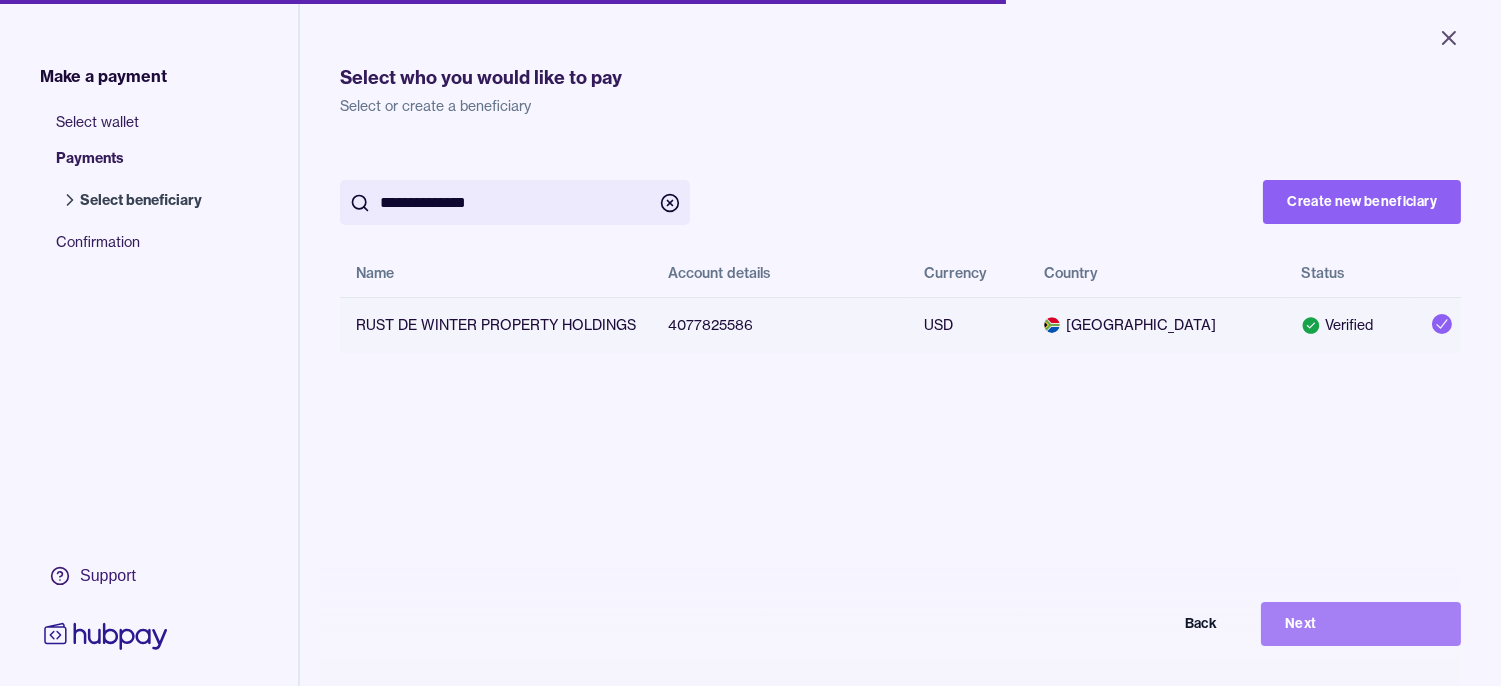 click on "Next" at bounding box center [1361, 624] 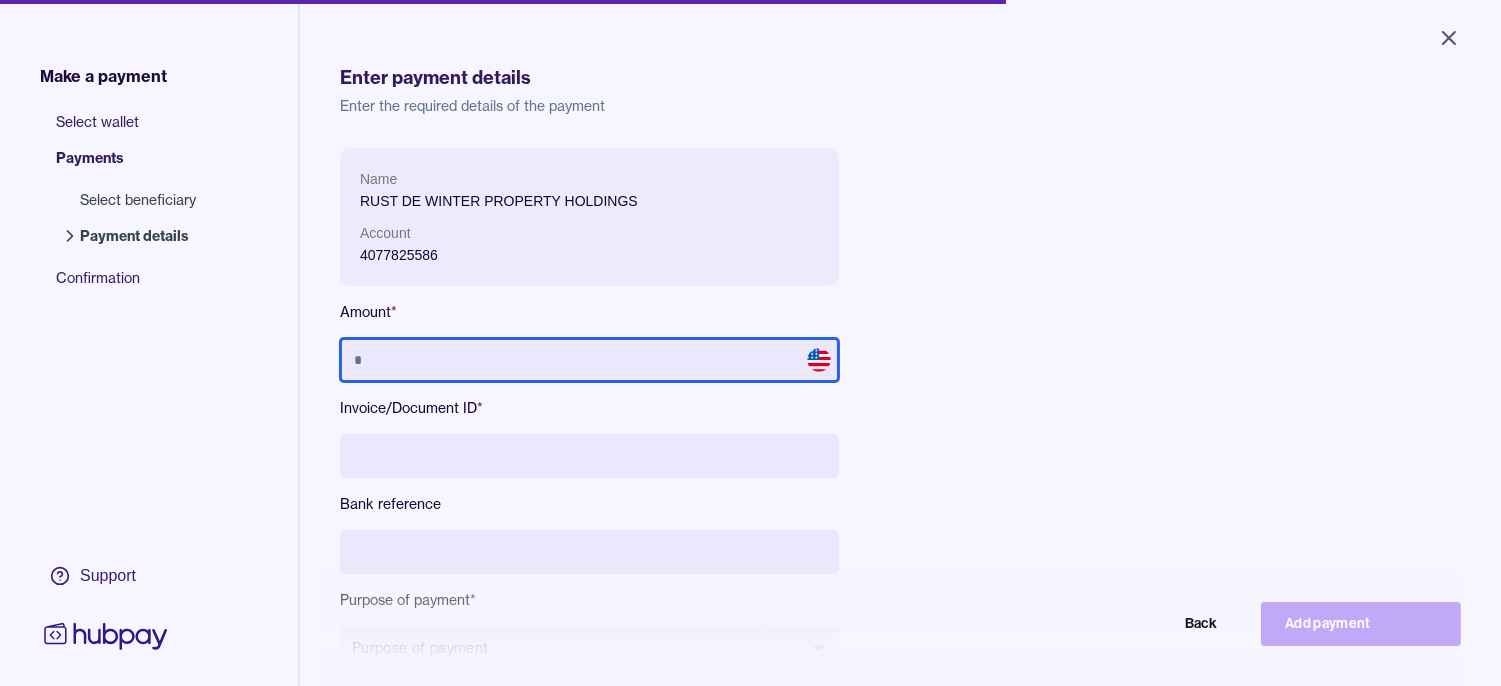 click at bounding box center [589, 360] 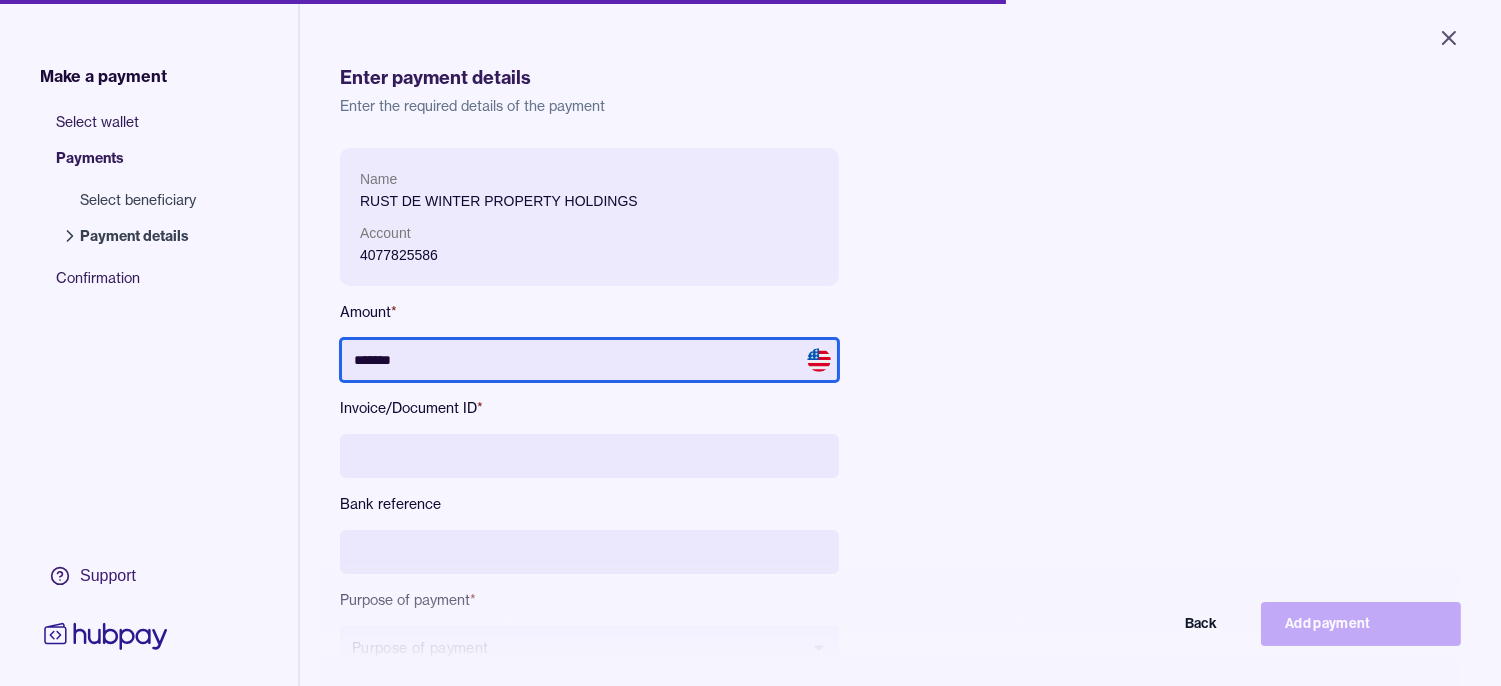drag, startPoint x: 464, startPoint y: 358, endPoint x: 200, endPoint y: 336, distance: 264.91507 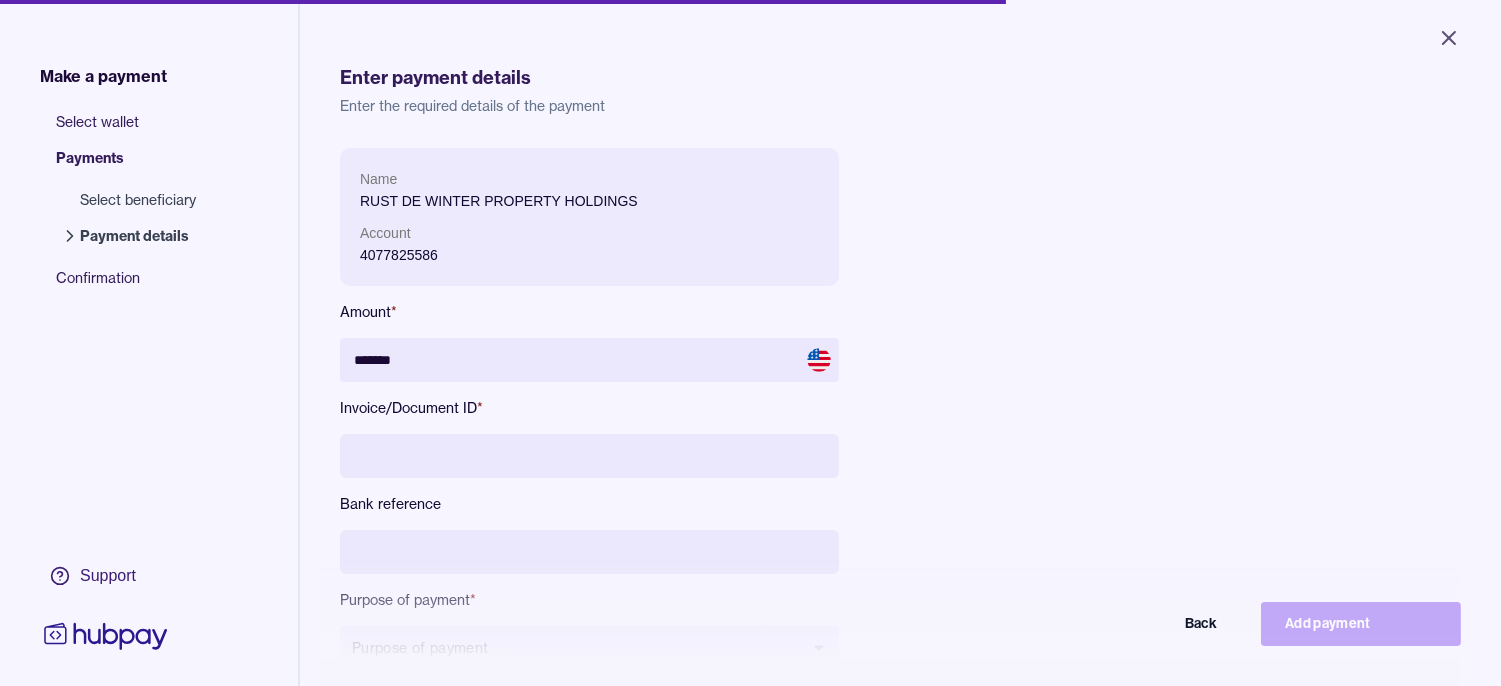 click on "4077825586" at bounding box center [589, 255] 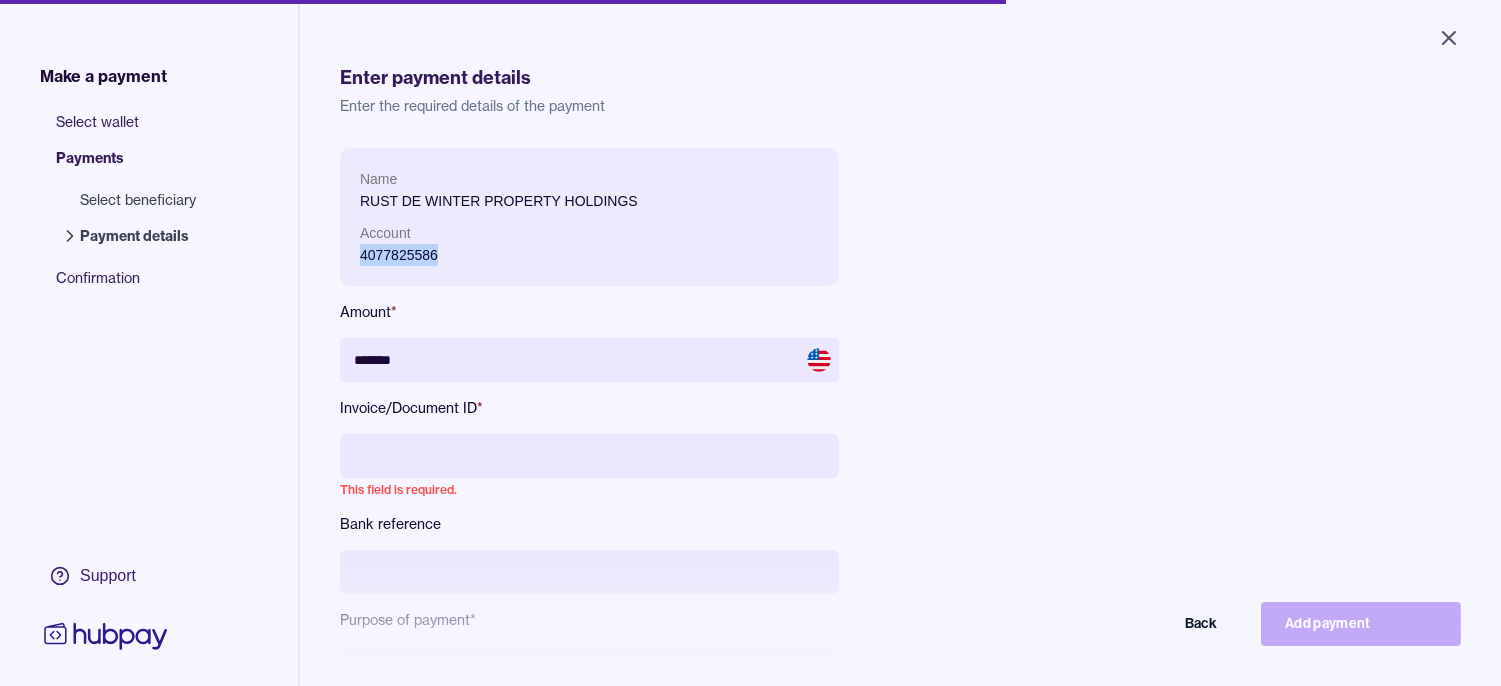 click on "4077825586" at bounding box center [589, 255] 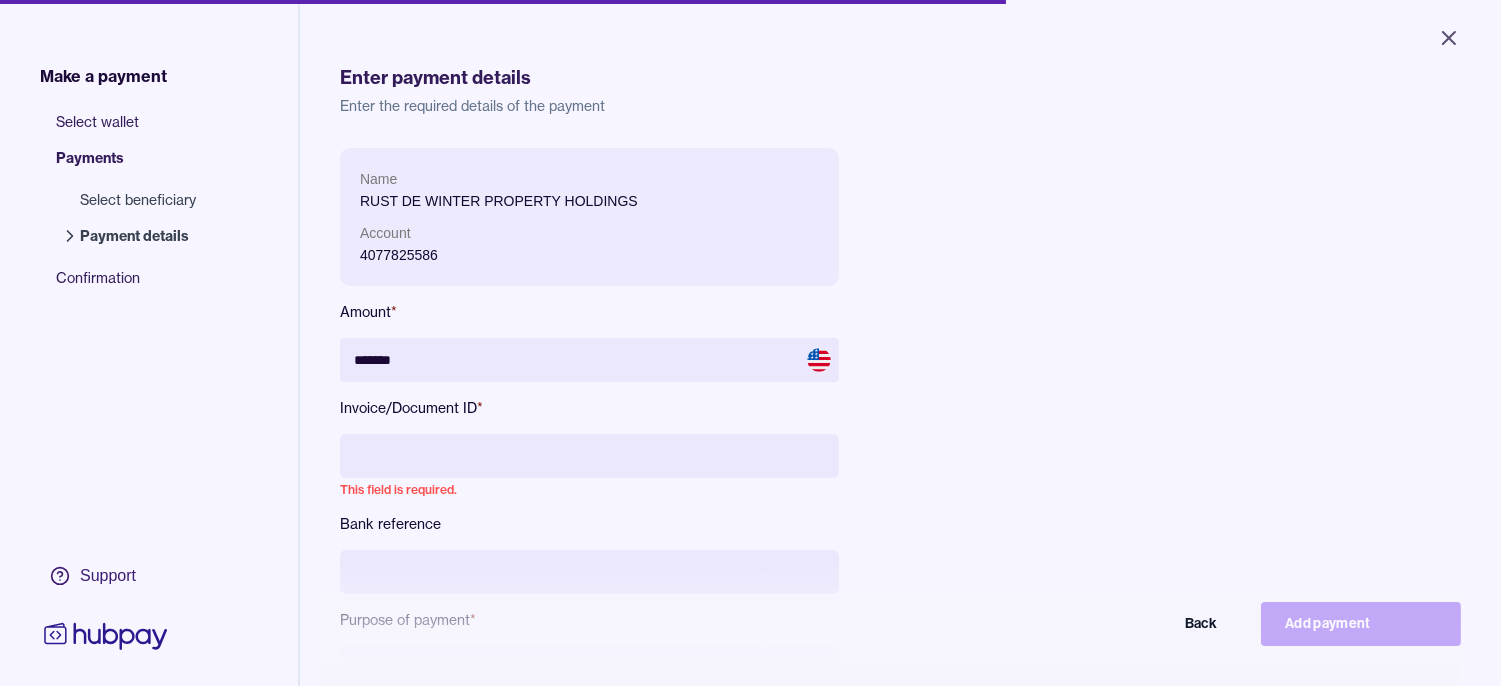 click at bounding box center [589, 456] 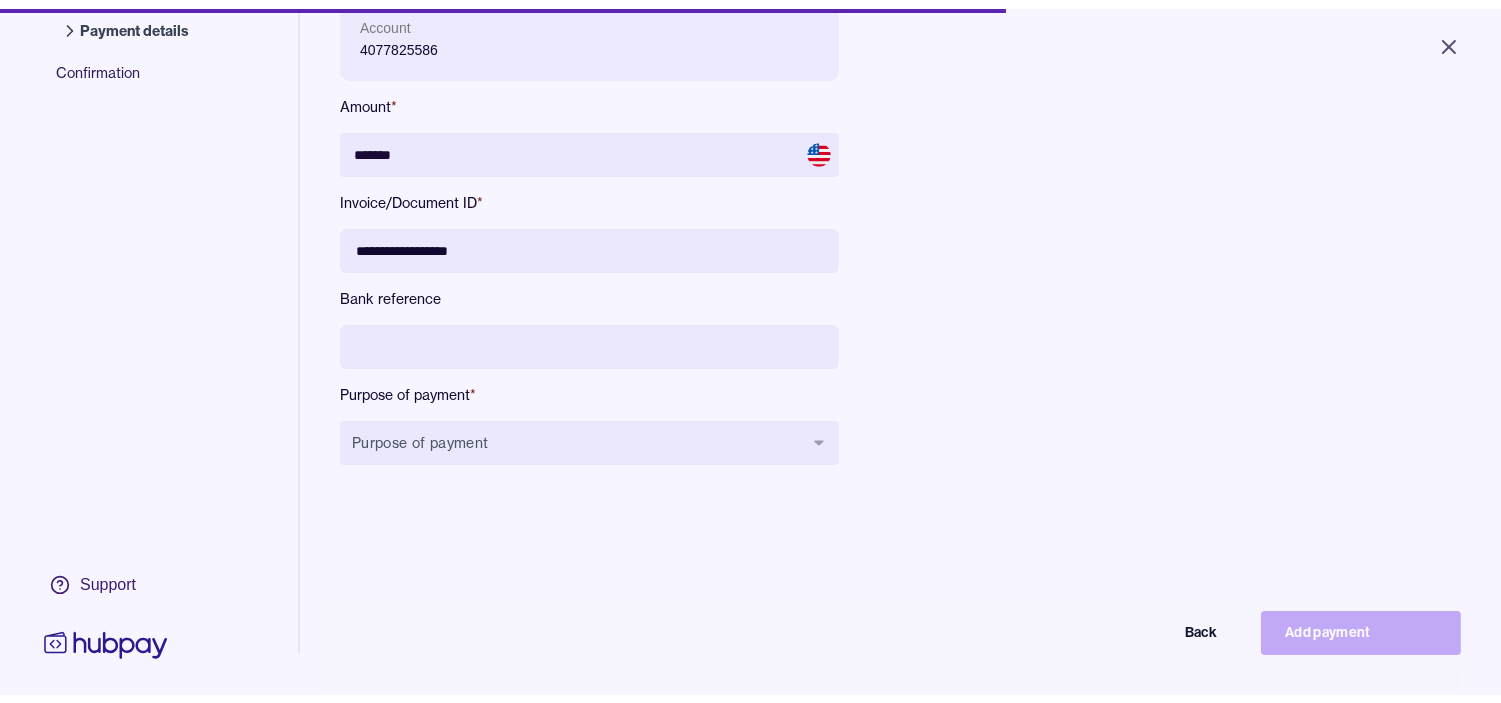 scroll, scrollTop: 222, scrollLeft: 0, axis: vertical 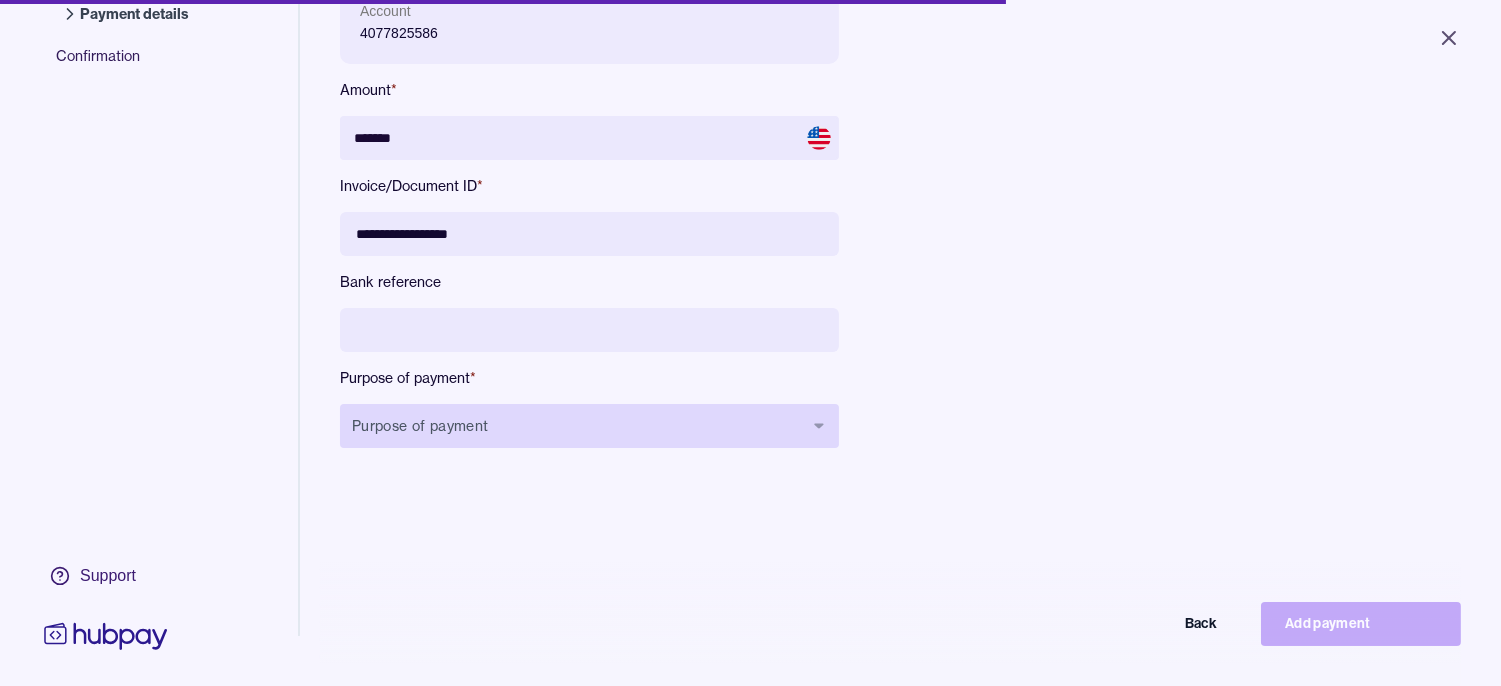 type on "**********" 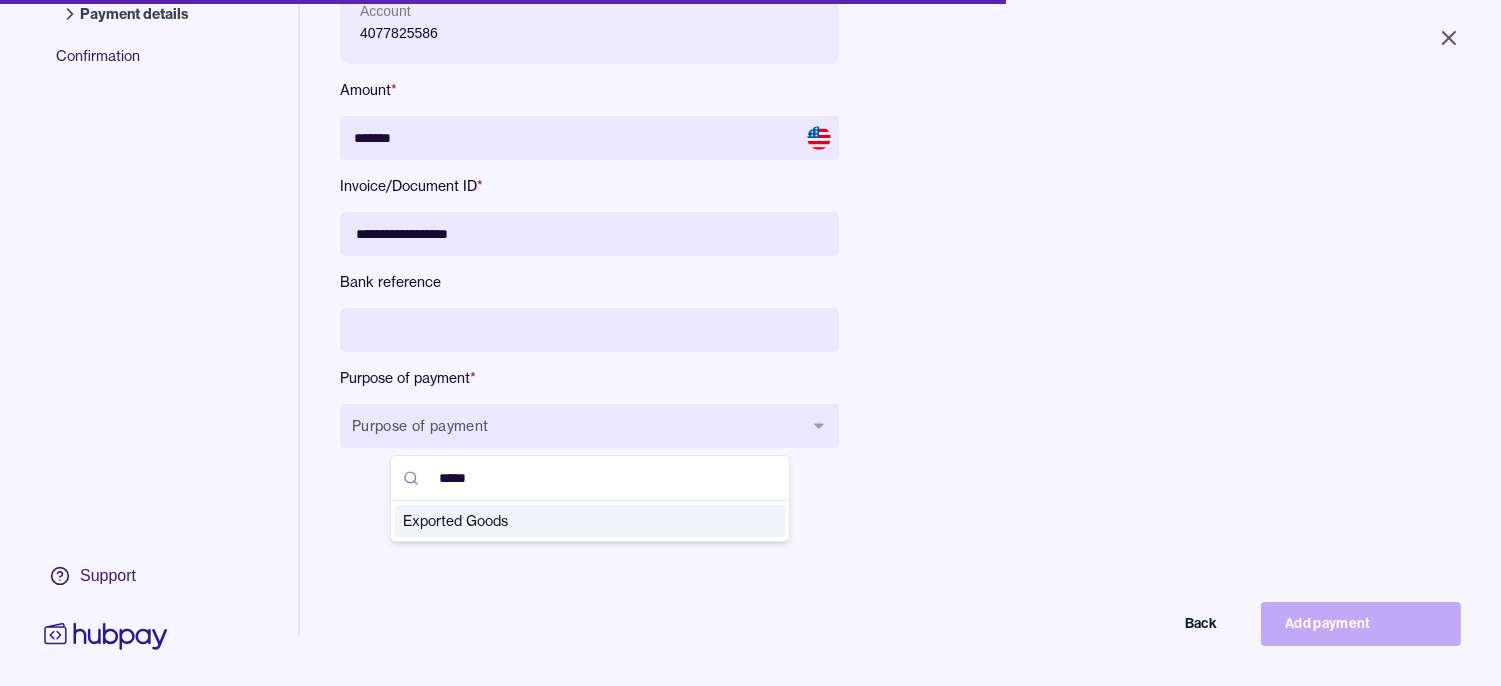 type on "*****" 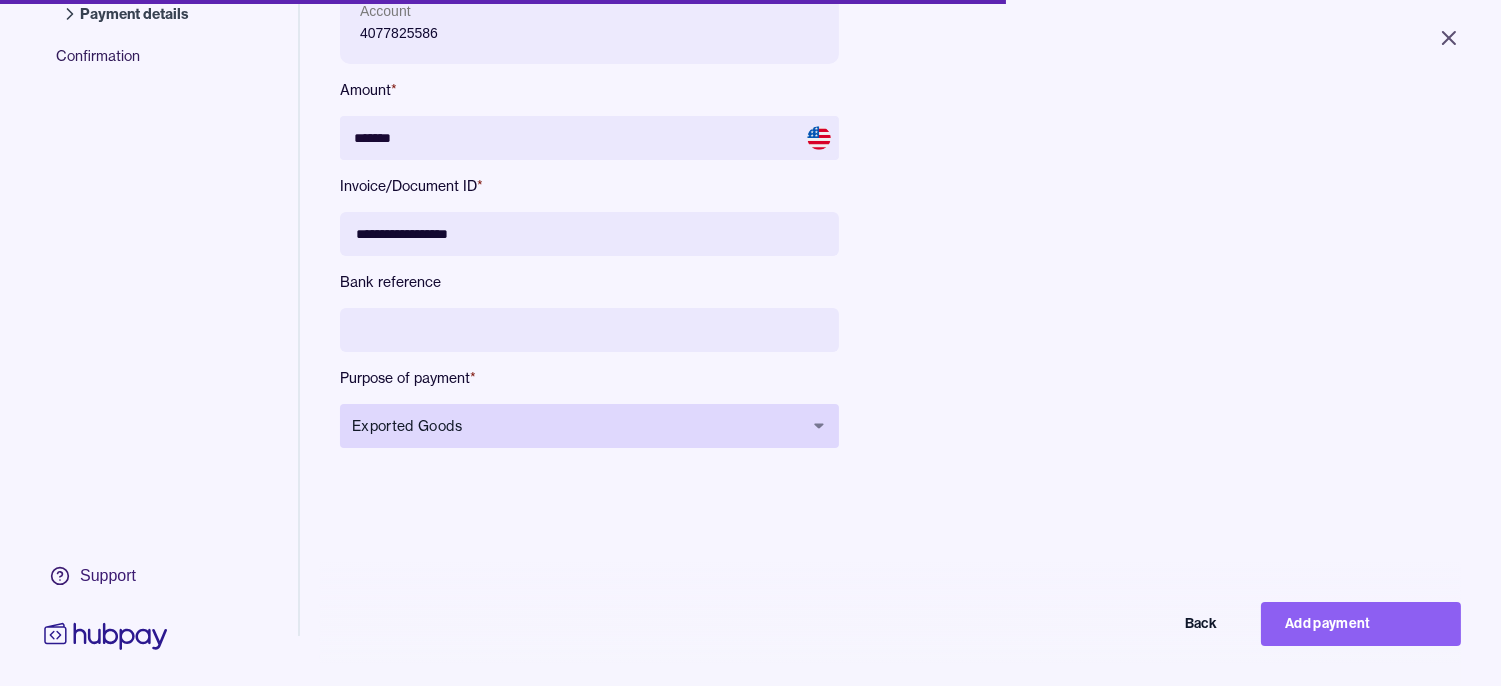 click on "Exported Goods" at bounding box center [577, 426] 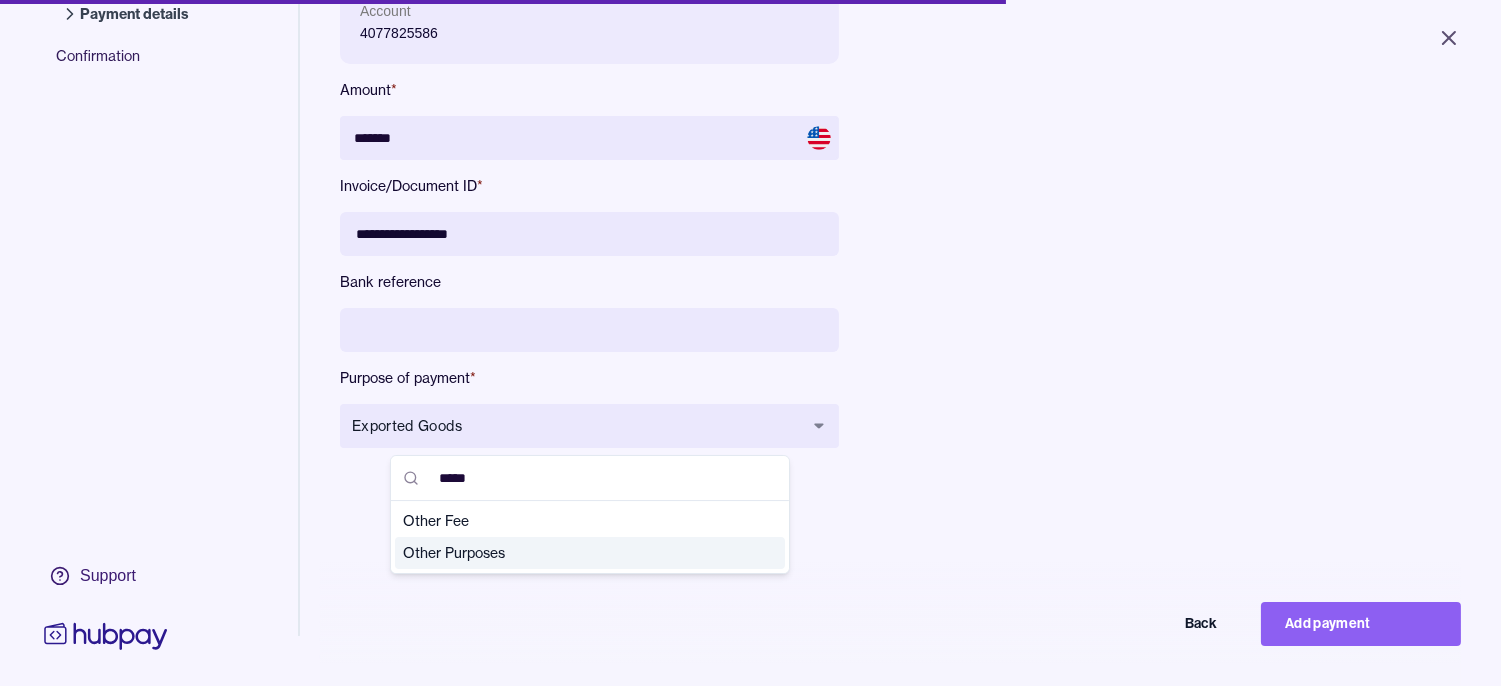 type on "*****" 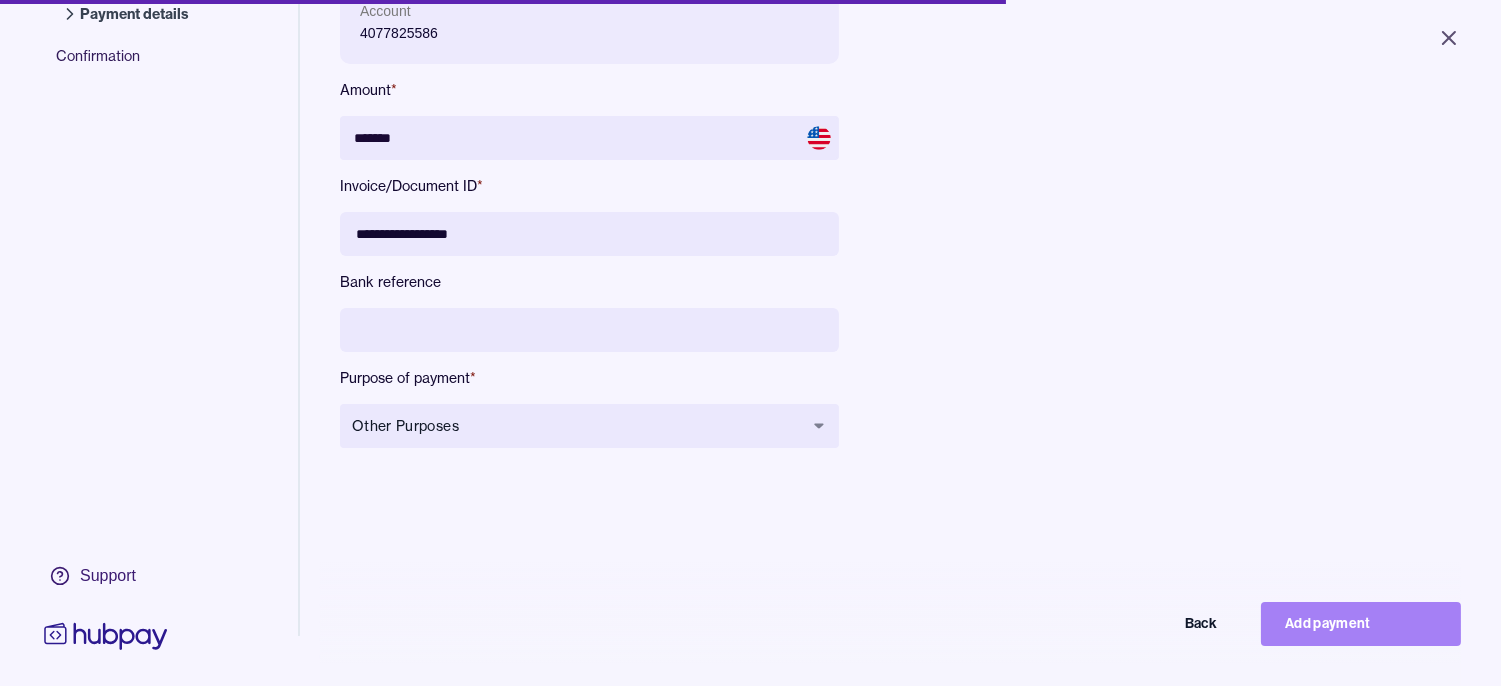 click on "Add payment" at bounding box center (1361, 624) 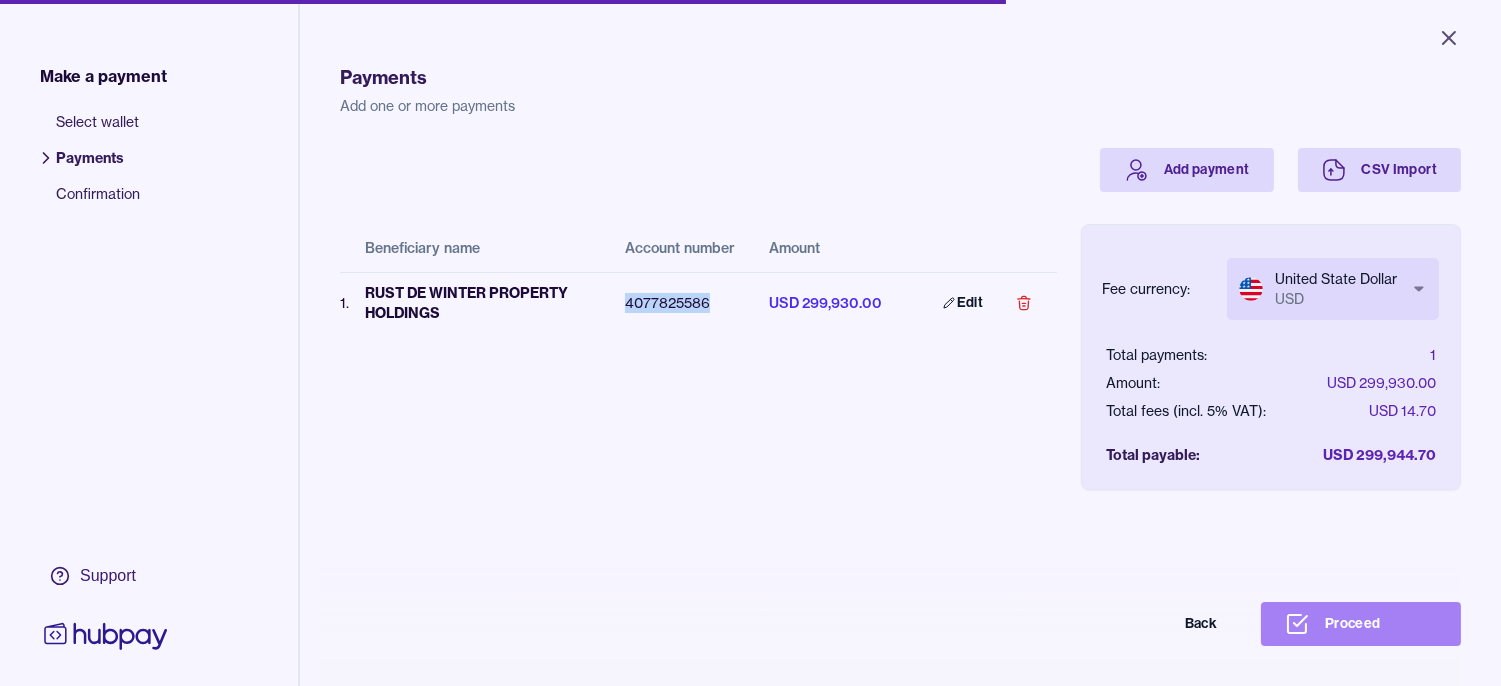click on "Proceed" at bounding box center (1361, 624) 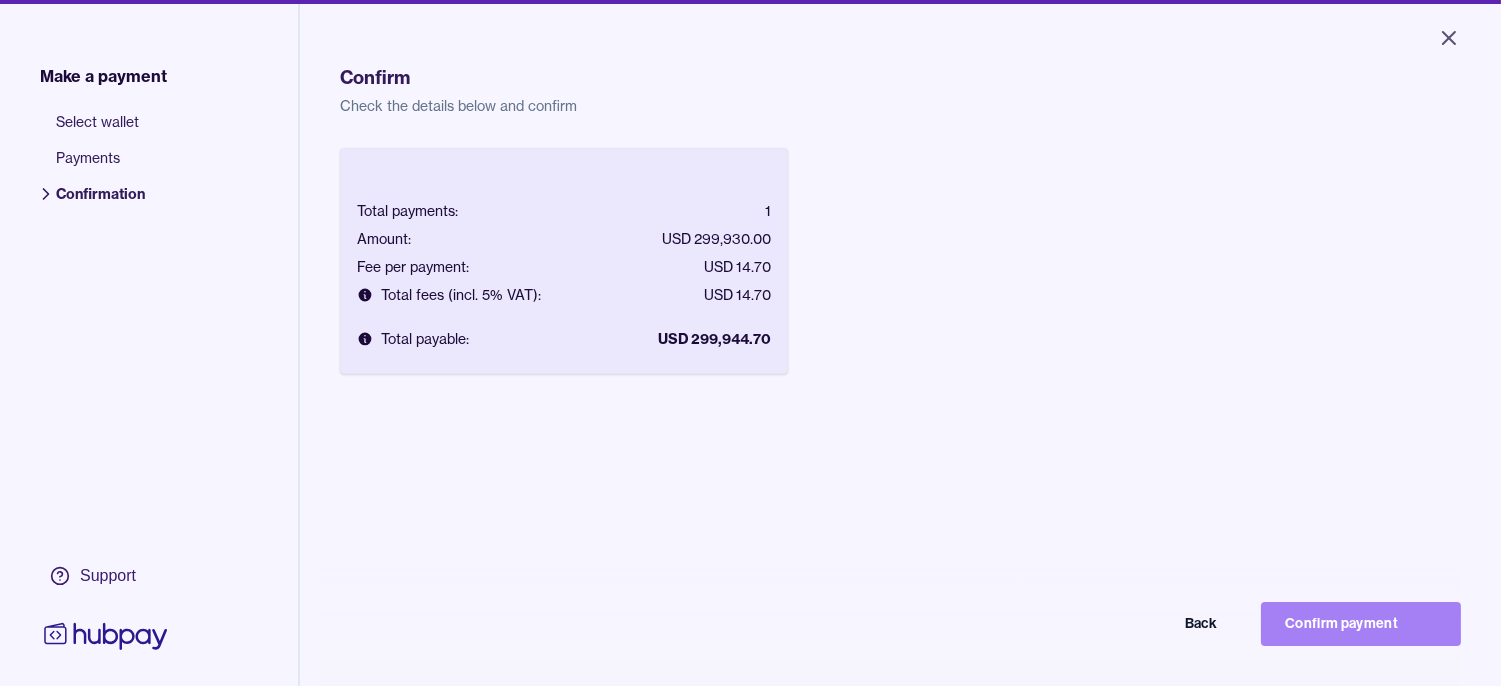 click on "Confirm payment" at bounding box center [1361, 624] 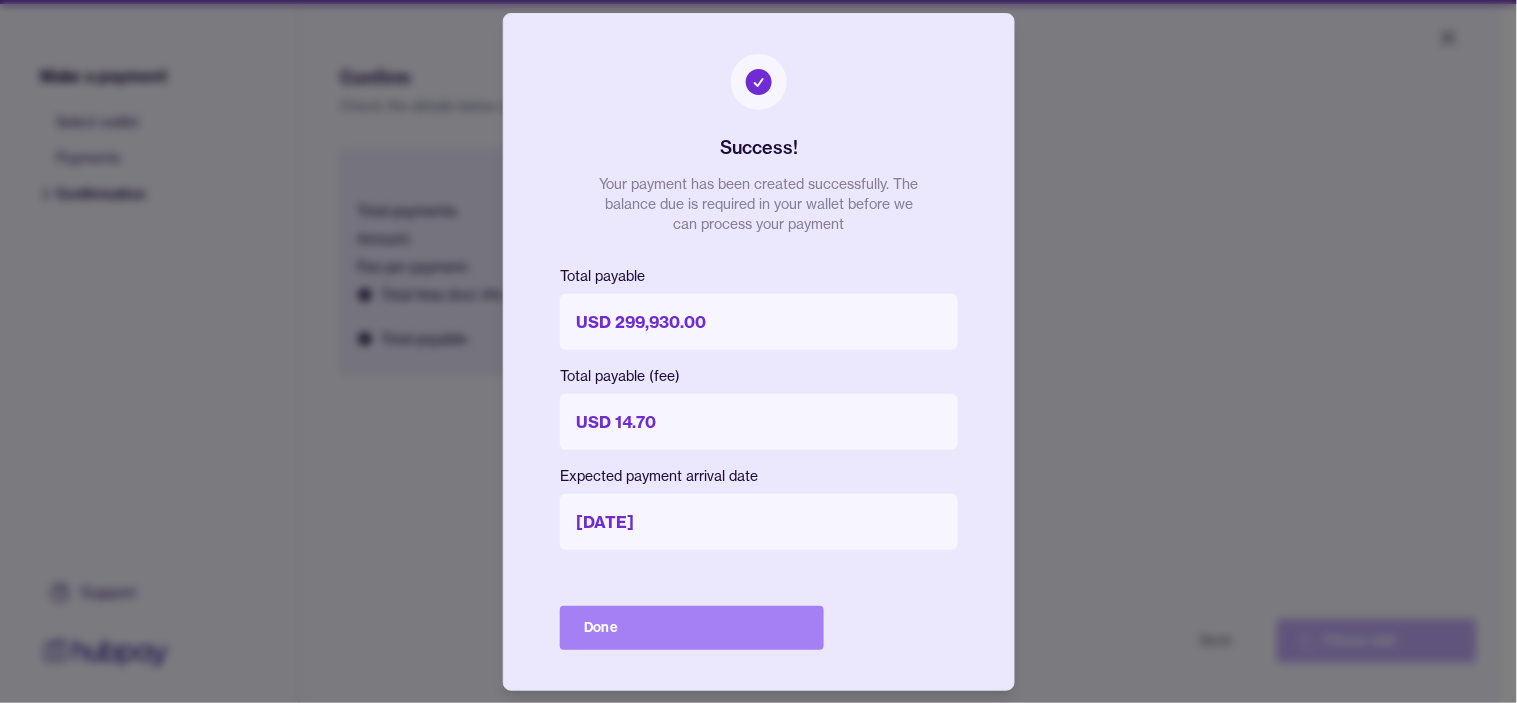 click on "Done" at bounding box center [692, 628] 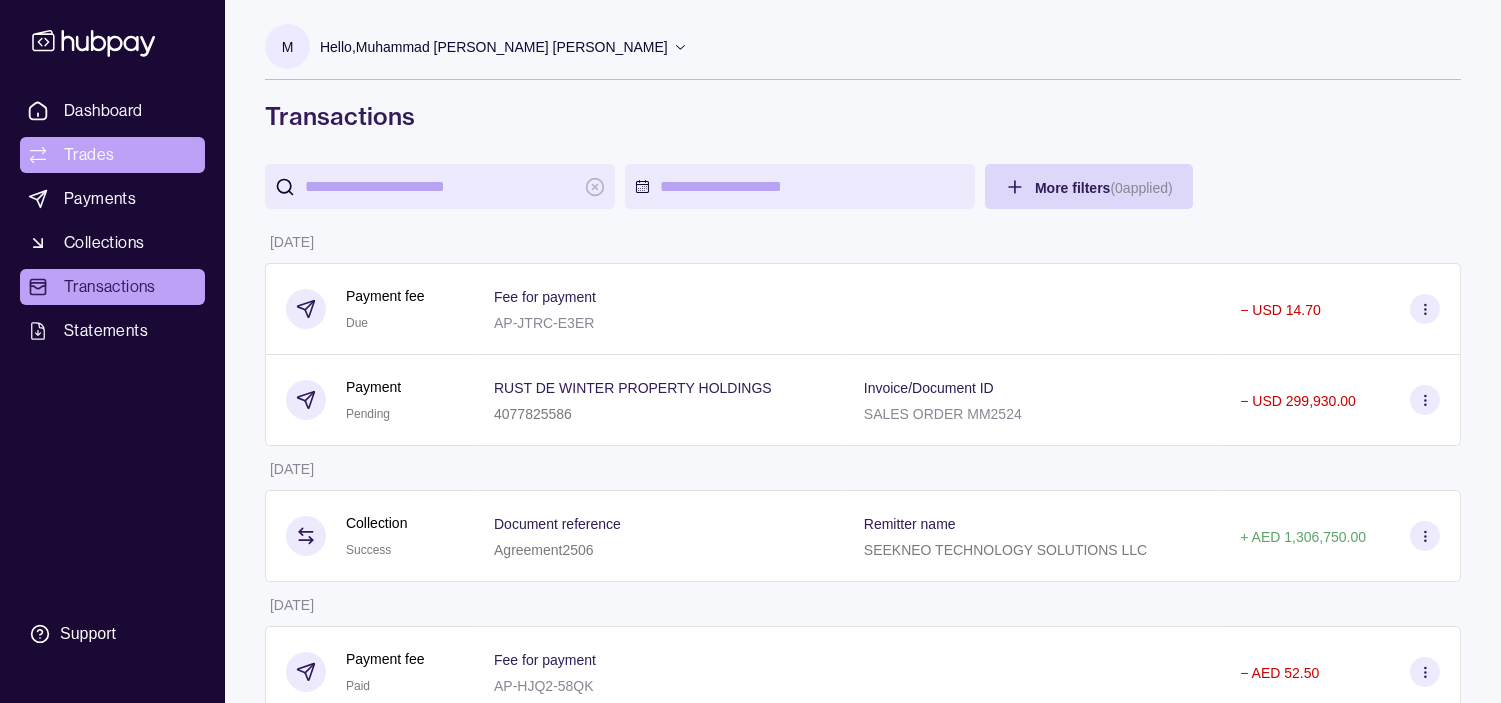 click on "Trades" at bounding box center (89, 155) 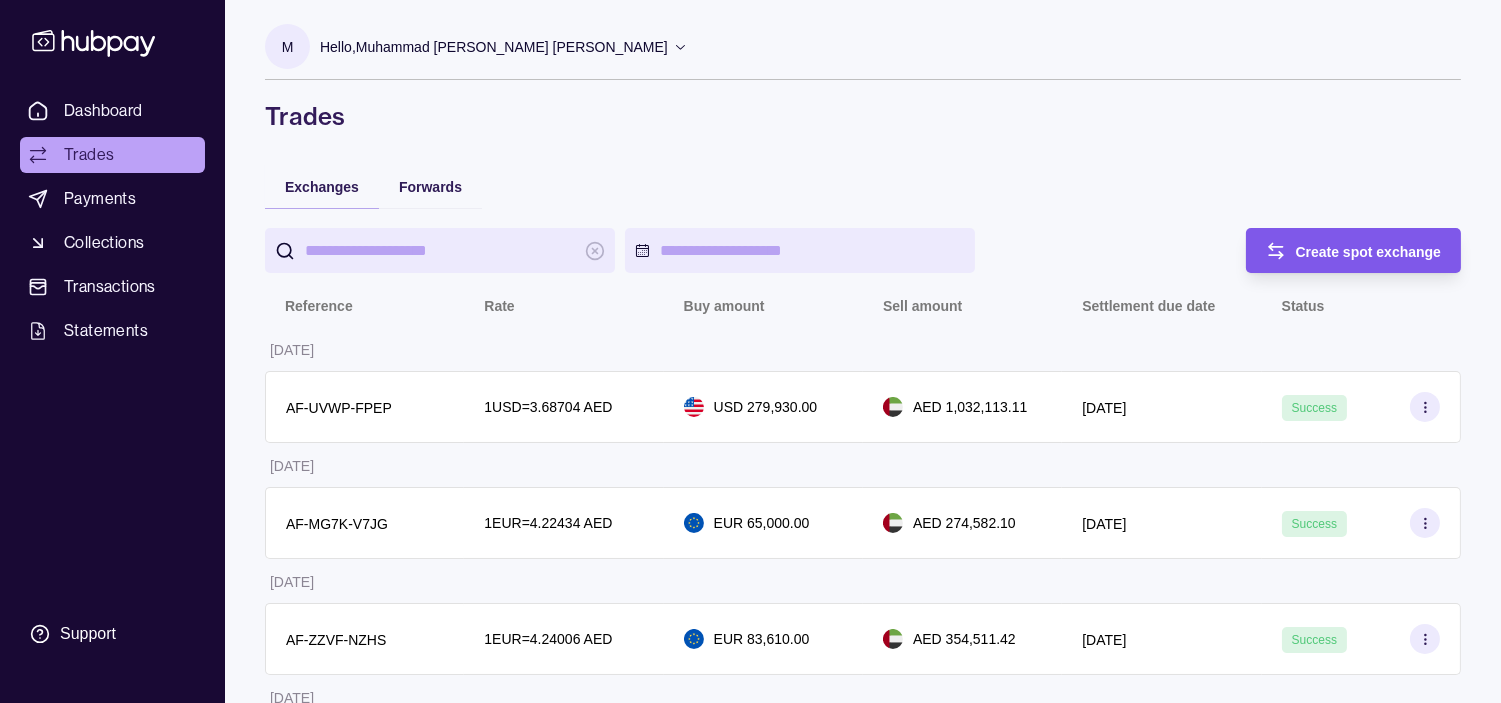 click on "Create spot exchange" at bounding box center (1369, 252) 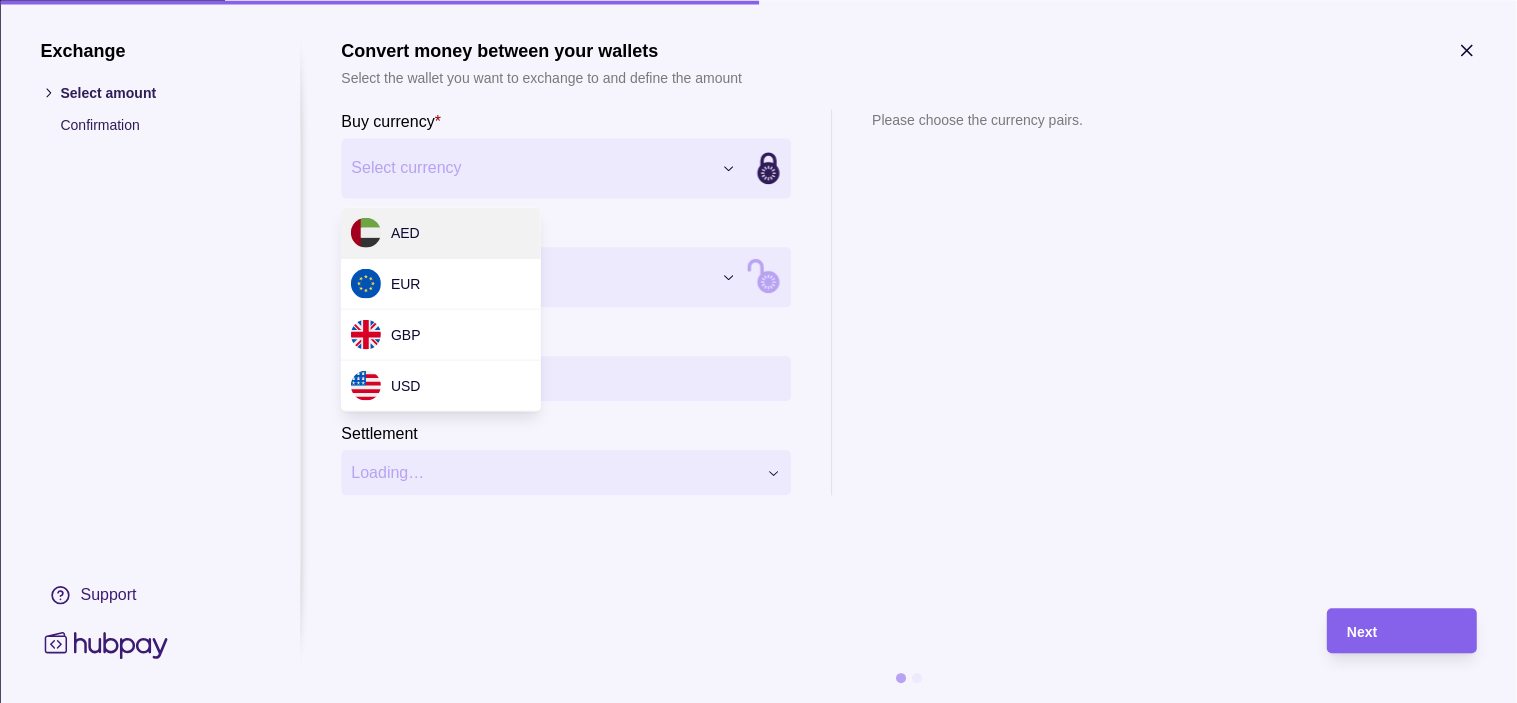 click on "Dashboard Trades Payments Collections Transactions Statements Support M Hello,  [PERSON_NAME] [PERSON_NAME] S J S INTERNATIONAL TRADERS LLC Account Terms and conditions Privacy policy Sign out Trades Exchanges Forwards Create spot exchange Reference Rate Buy amount Sell amount Settlement due date Status [DATE] AF-UVWP-FPEP 1  USD  =  3.68704   AED USD 279,930.00 AED 1,032,113.11 [DATE] Success [DATE] AF-MG7K-V7JG 1  EUR  =  4.22434   AED EUR 65,000.00 AED 274,582.10 [DATE] Success [DATE] AF-ZZVF-NZHS 1  EUR  =  4.24006   AED EUR 83,610.00 AED 354,511.42 [DATE] Success [DATE] AF-VQNT-1K1I 1  USD  =  3.6869   AED USD 249,925.00 AED 921,448.48 [DATE] Success [DATE] AF-XI7I-4CNL 1  USD  =  3.6869   AED USD 300,050.00 AED 1,106,254.35 [DATE] Success [DATE] AF-O2PI-XBYD 1  EUR  =  4.15975   AED EUR 152,730.00 AED 635,318.62 [DATE] Success [DATE] AF-SVSX-5N44 1  EUR  =  4.17262   AED EUR 17,630.00 AED 73,563.29 [DATE] Success [DATE]" at bounding box center (758, 1311) 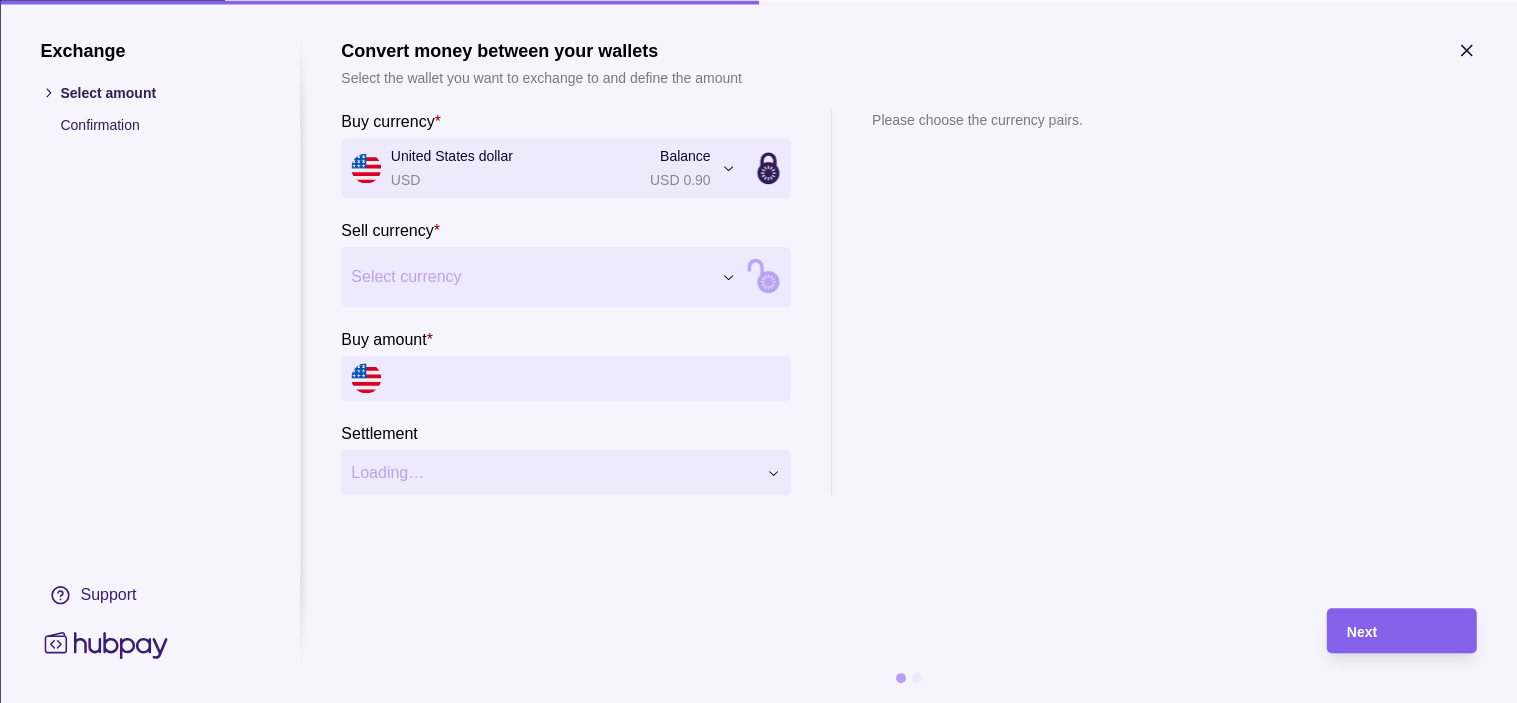 click on "Dashboard Trades Payments Collections Transactions Statements Support M Hello,  [PERSON_NAME] [PERSON_NAME] S J S INTERNATIONAL TRADERS LLC Account Terms and conditions Privacy policy Sign out Trades Exchanges Forwards Create spot exchange Reference Rate Buy amount Sell amount Settlement due date Status [DATE] AF-UVWP-FPEP 1  USD  =  3.68704   AED USD 279,930.00 AED 1,032,113.11 [DATE] Success [DATE] AF-MG7K-V7JG 1  EUR  =  4.22434   AED EUR 65,000.00 AED 274,582.10 [DATE] Success [DATE] AF-ZZVF-NZHS 1  EUR  =  4.24006   AED EUR 83,610.00 AED 354,511.42 [DATE] Success [DATE] AF-VQNT-1K1I 1  USD  =  3.6869   AED USD 249,925.00 AED 921,448.48 [DATE] Success [DATE] AF-XI7I-4CNL 1  USD  =  3.6869   AED USD 300,050.00 AED 1,106,254.35 [DATE] Success [DATE] AF-O2PI-XBYD 1  EUR  =  4.15975   AED EUR 152,730.00 AED 635,318.62 [DATE] Success [DATE] AF-SVSX-5N44 1  EUR  =  4.17262   AED EUR 17,630.00 AED 73,563.29 [DATE] Success [DATE]" at bounding box center [758, 1311] 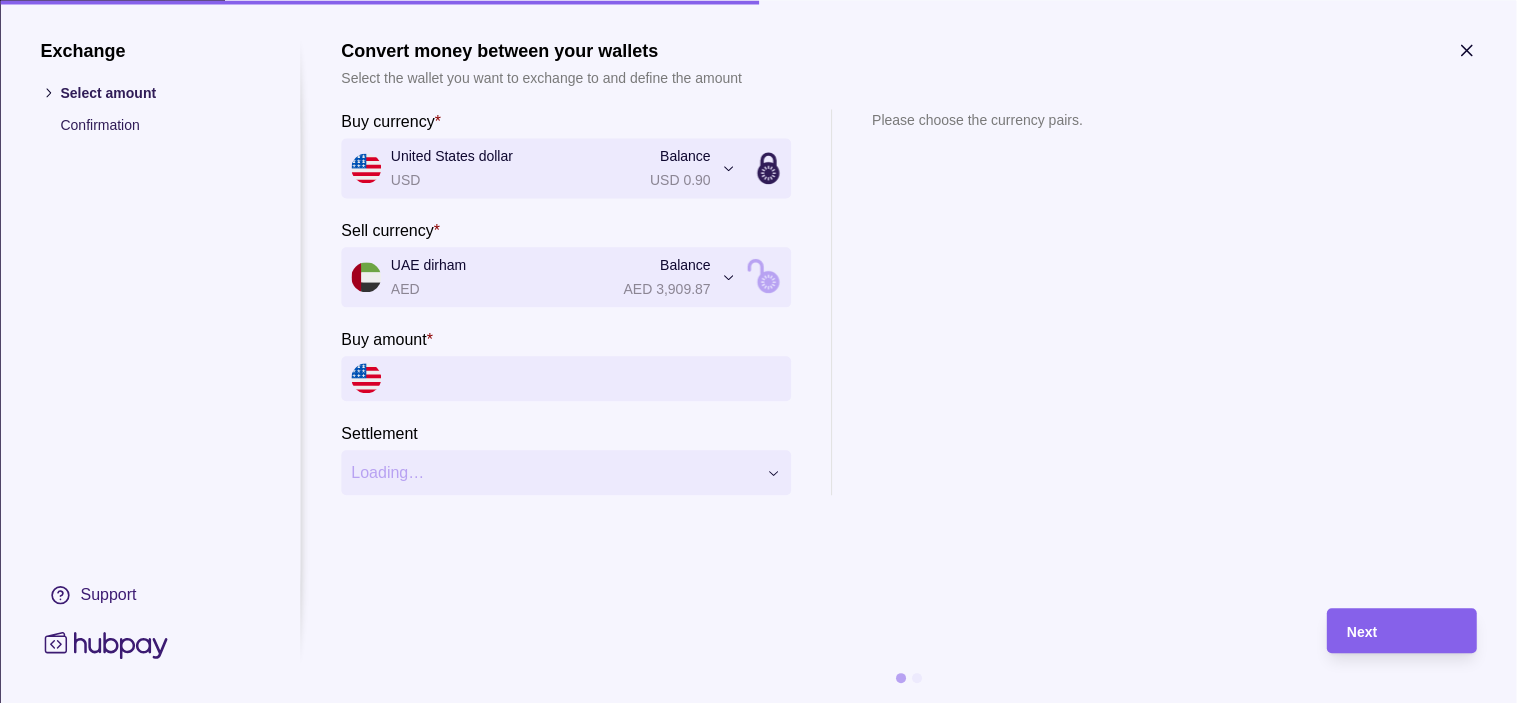 click on "Buy amount  *" at bounding box center [586, 378] 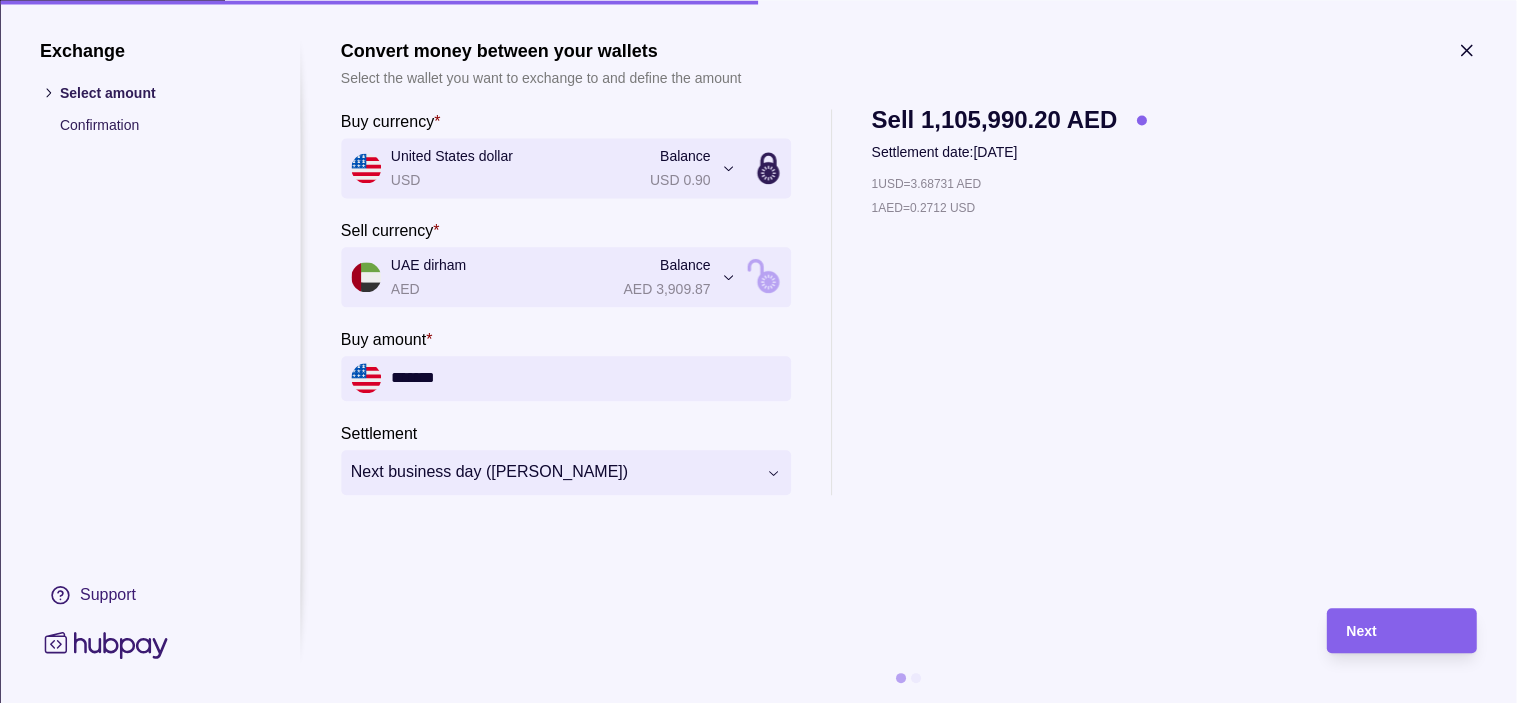 type on "*******" 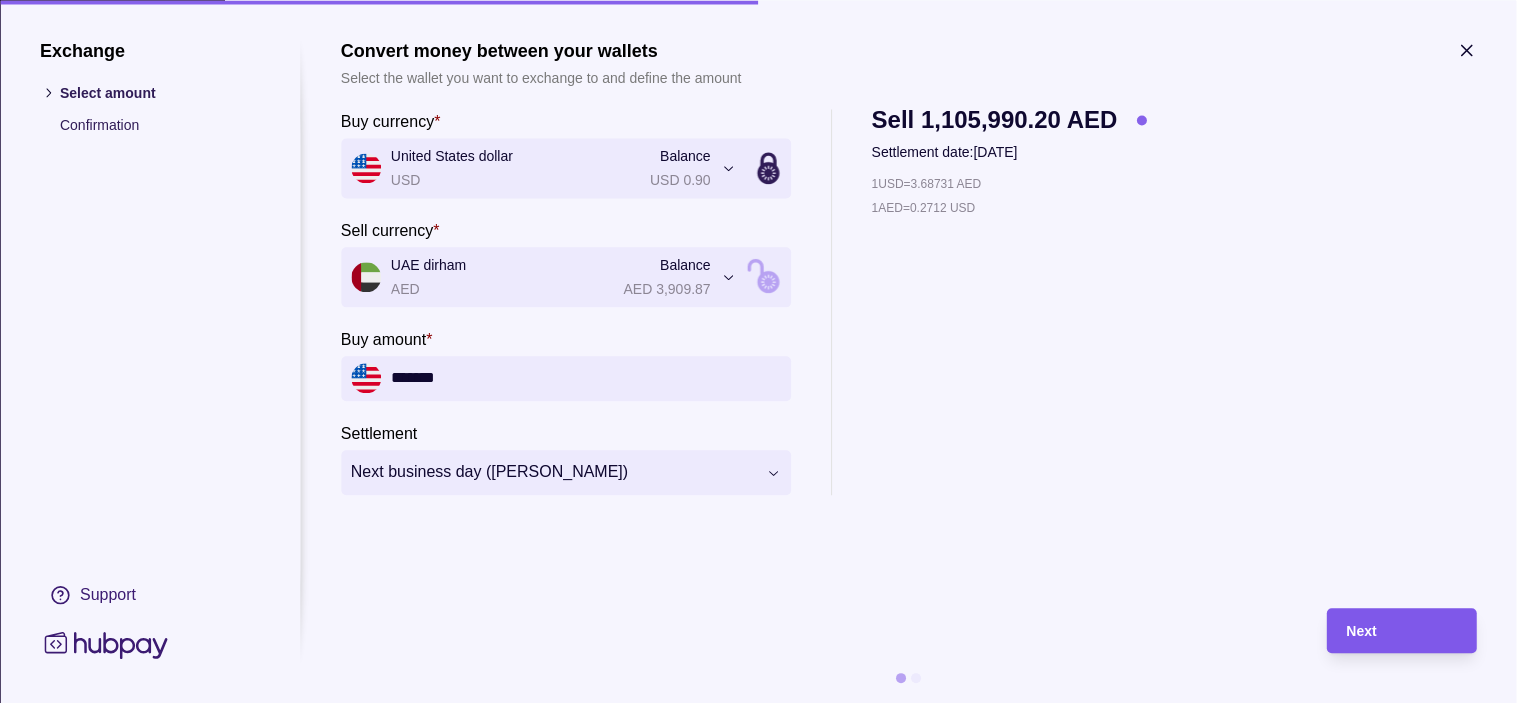 click on "Next" at bounding box center [1402, 631] 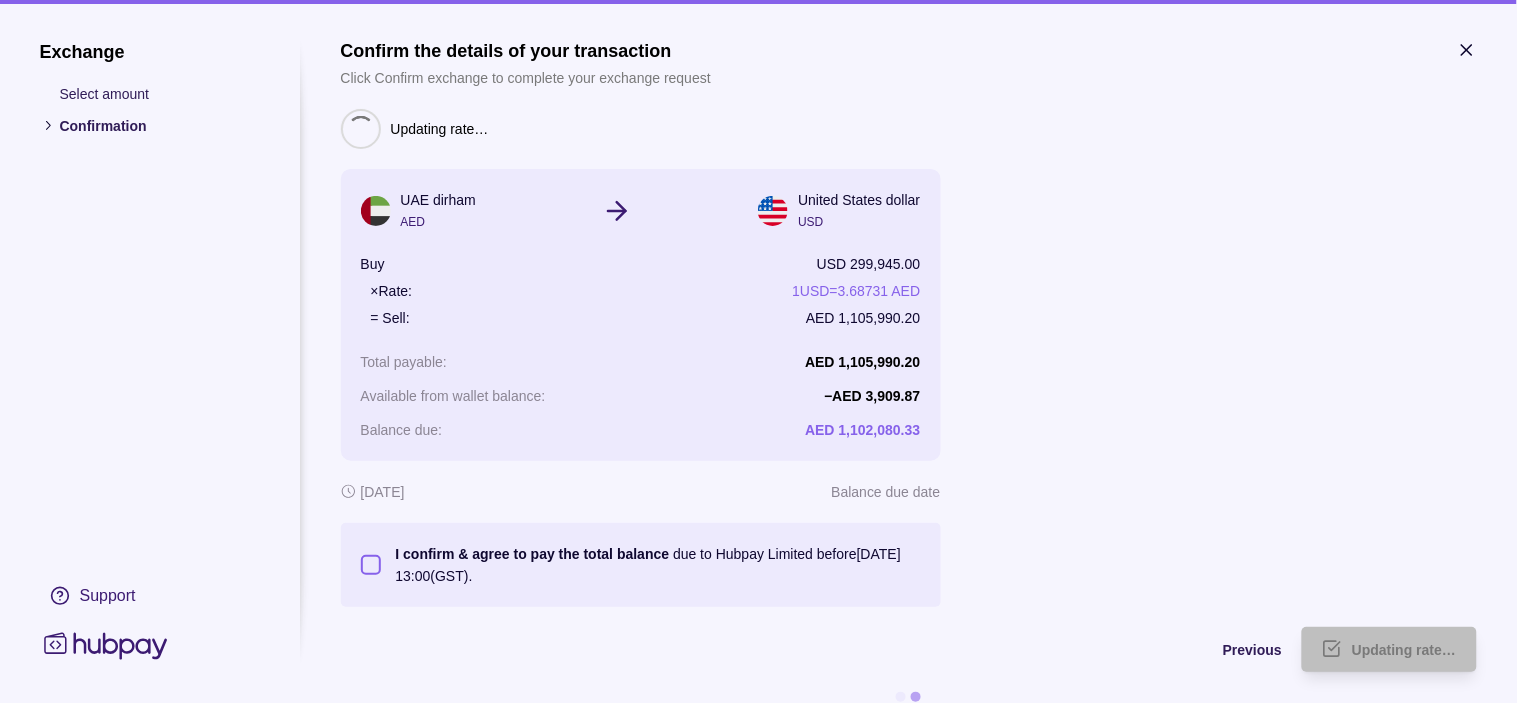 click on "I confirm & agree to pay the total balance   due to Hubpay Limited before  [DATE]   13:00  (GST)." at bounding box center (371, 565) 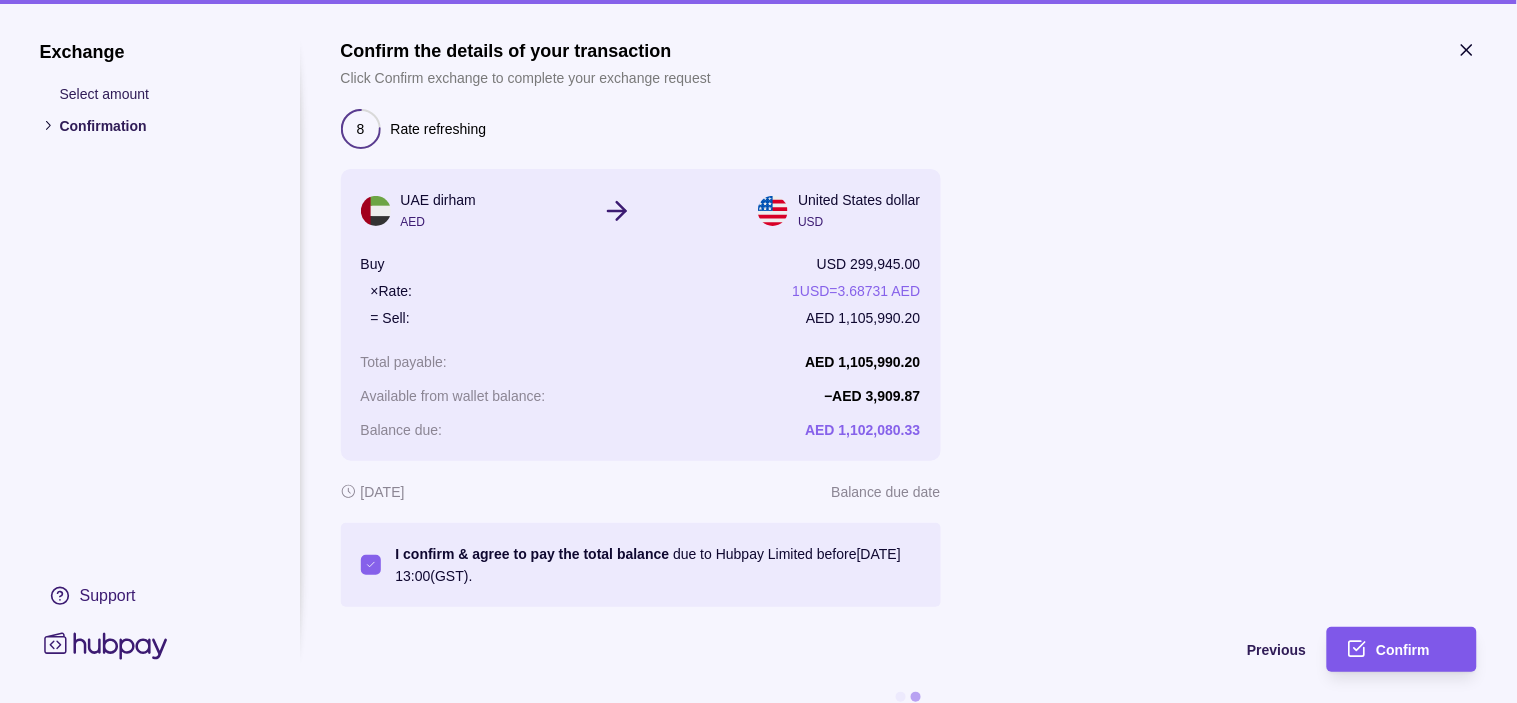 click on "Confirm" at bounding box center (1404, 651) 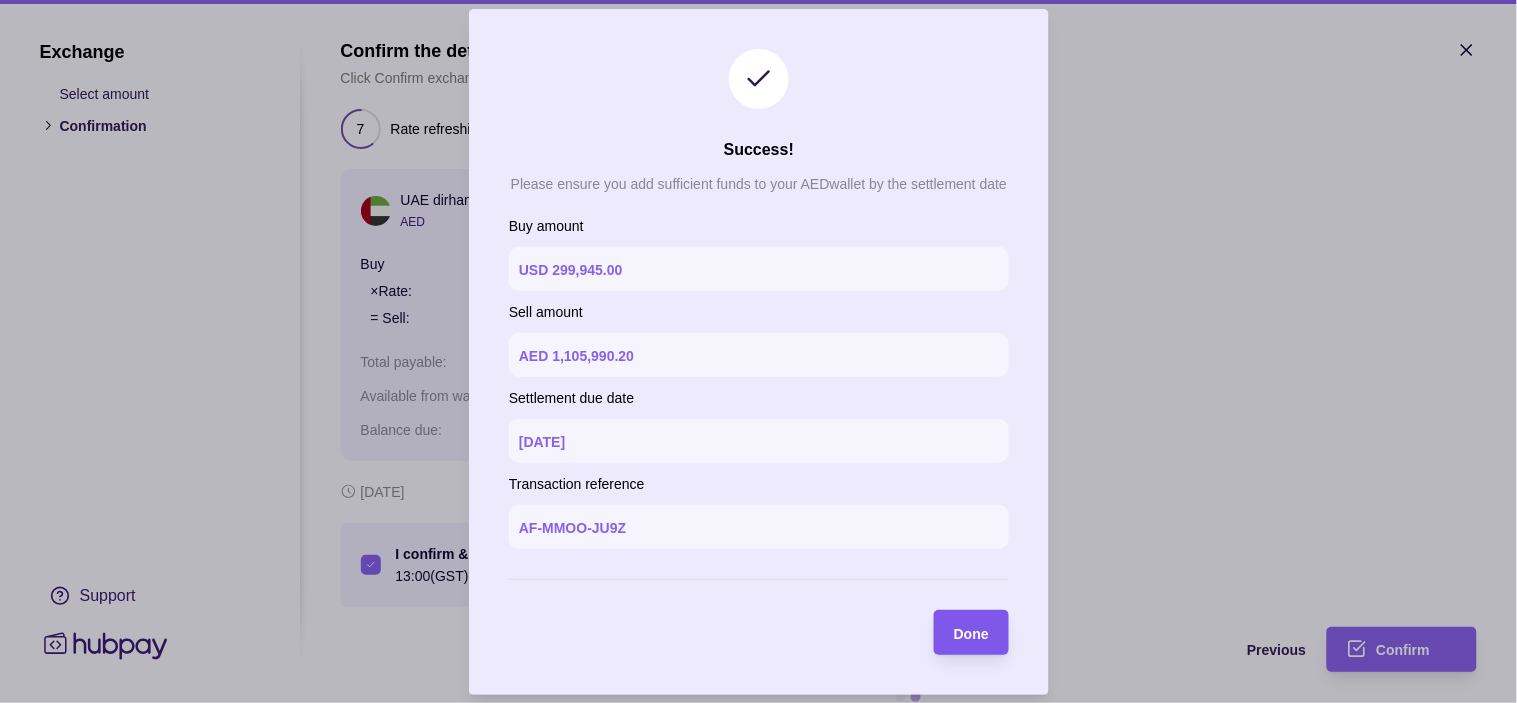 click on "Done" at bounding box center (971, 633) 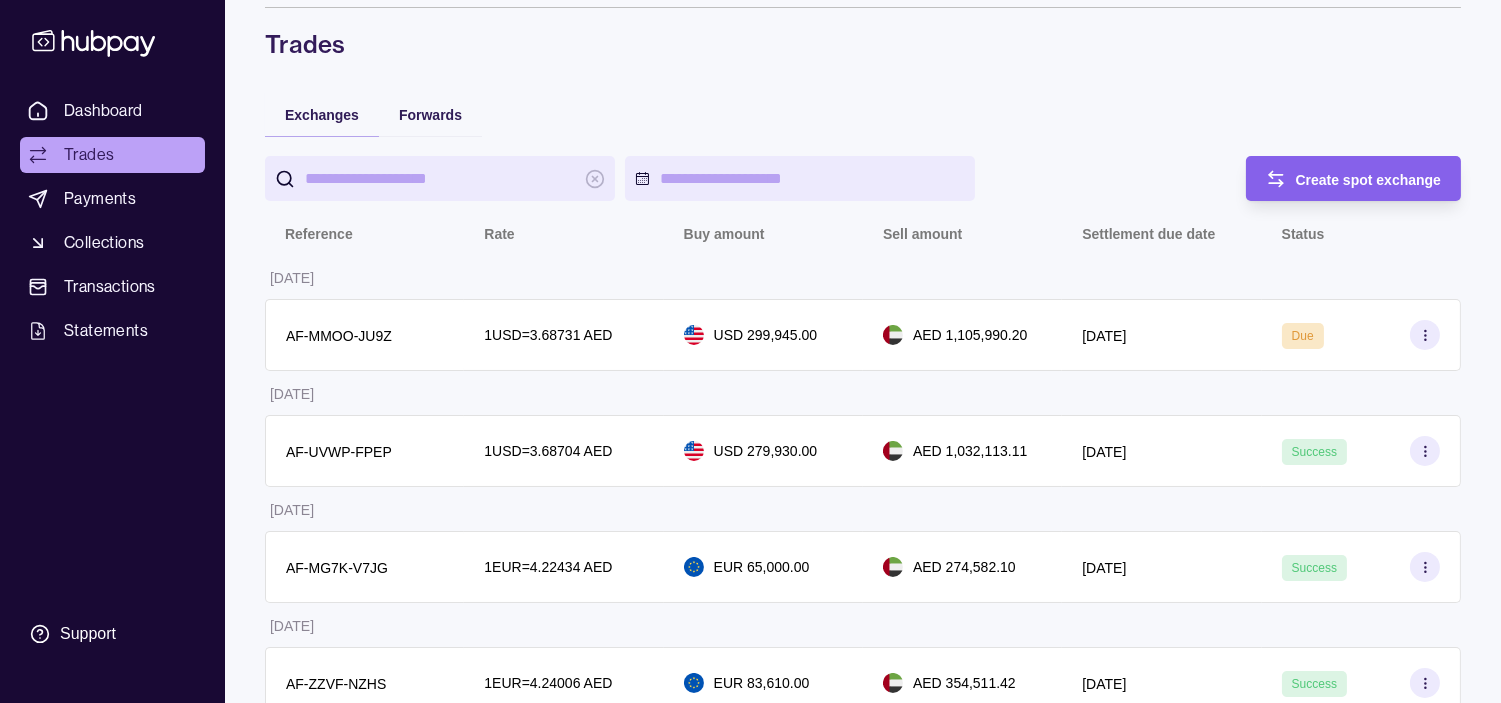scroll, scrollTop: 111, scrollLeft: 0, axis: vertical 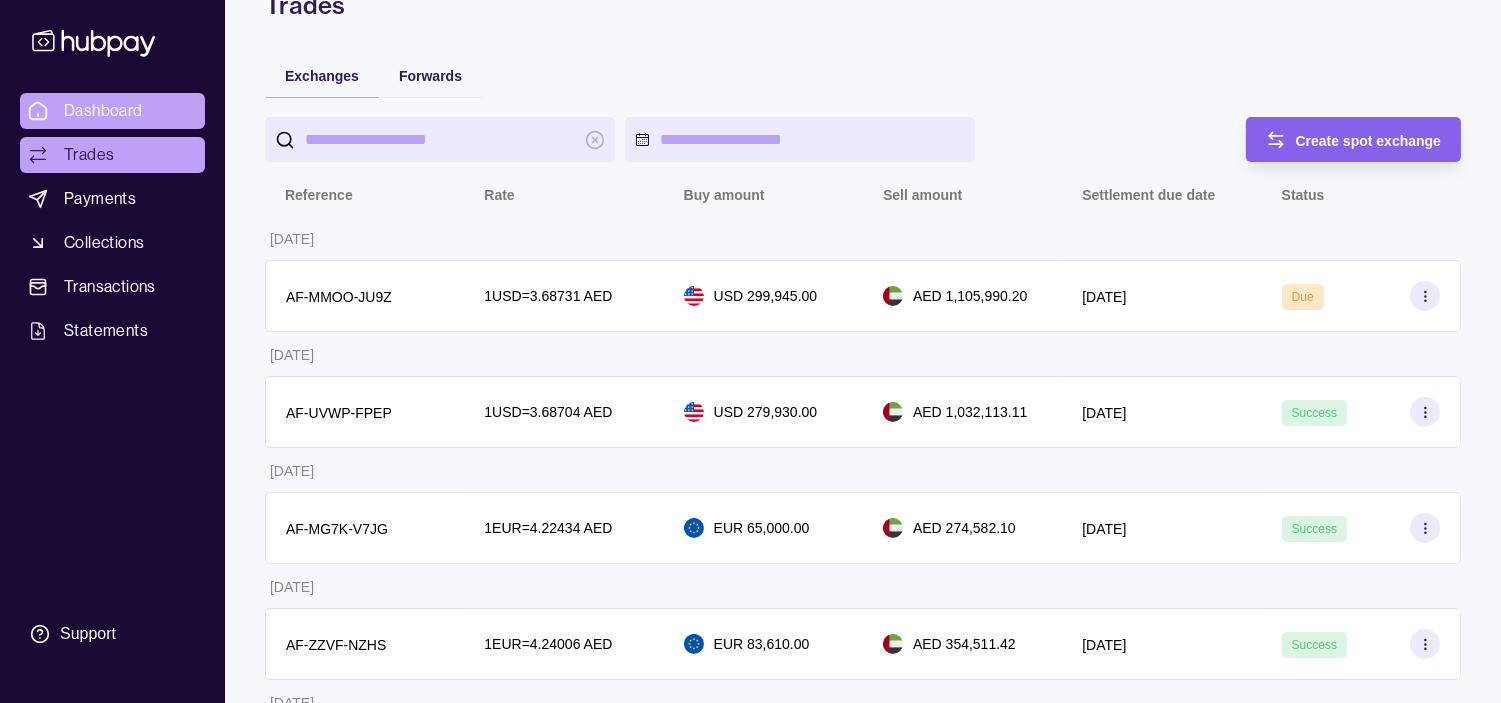 click on "Dashboard" at bounding box center [103, 111] 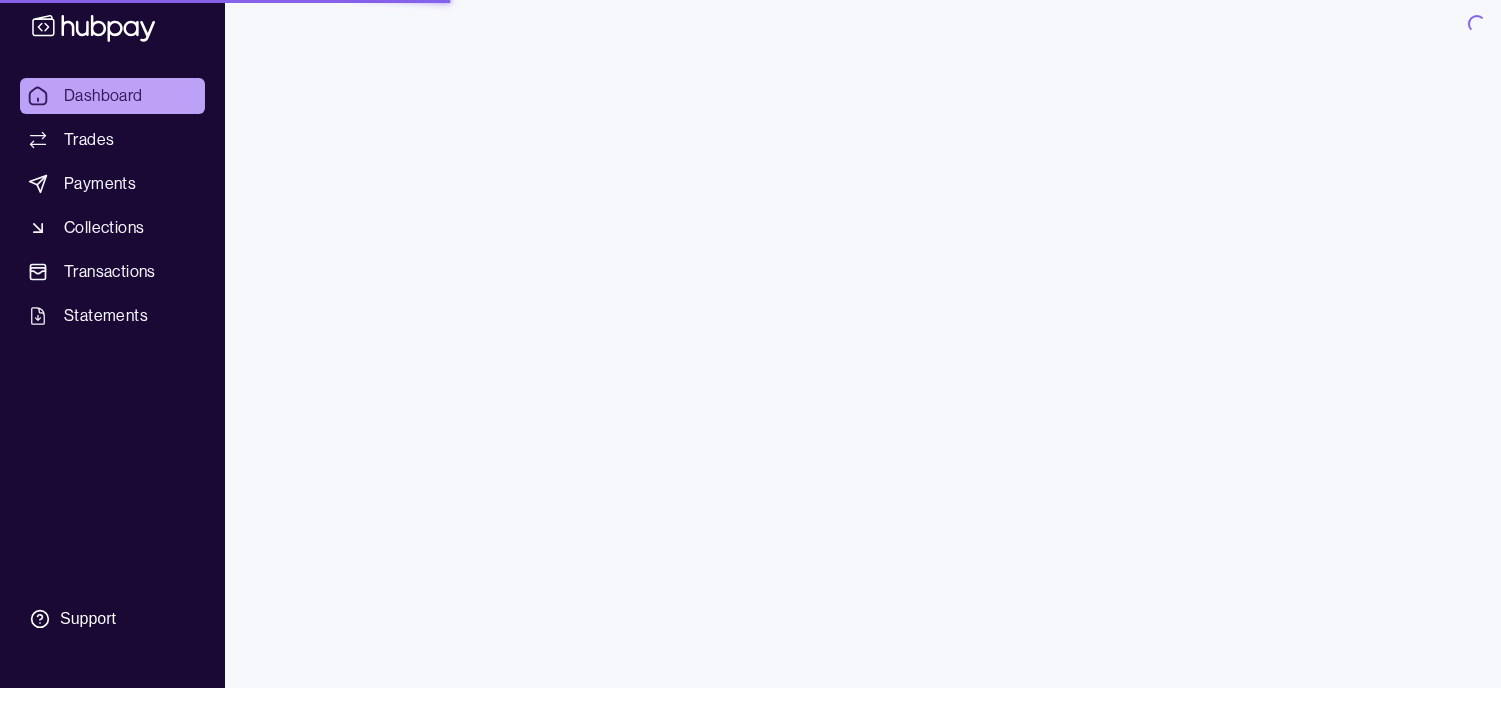 scroll, scrollTop: 0, scrollLeft: 0, axis: both 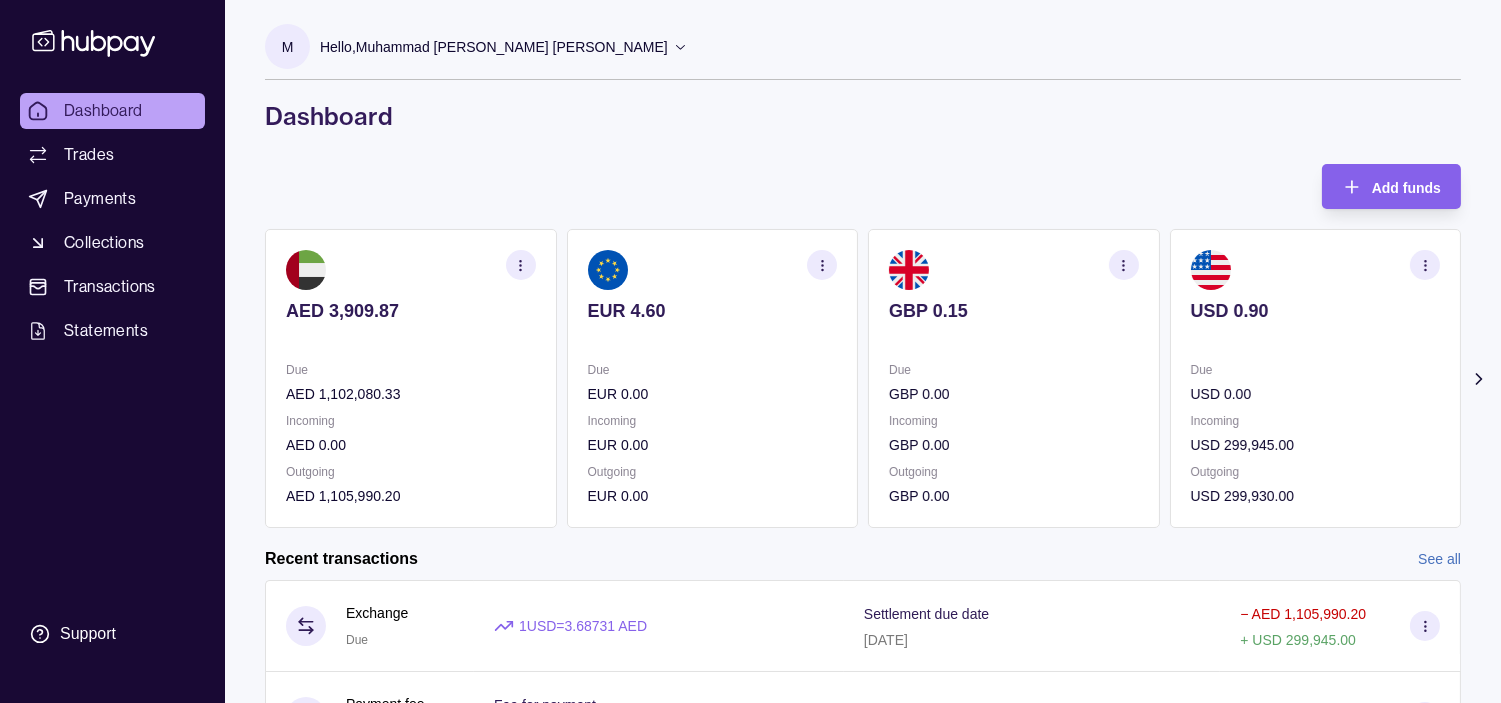 click 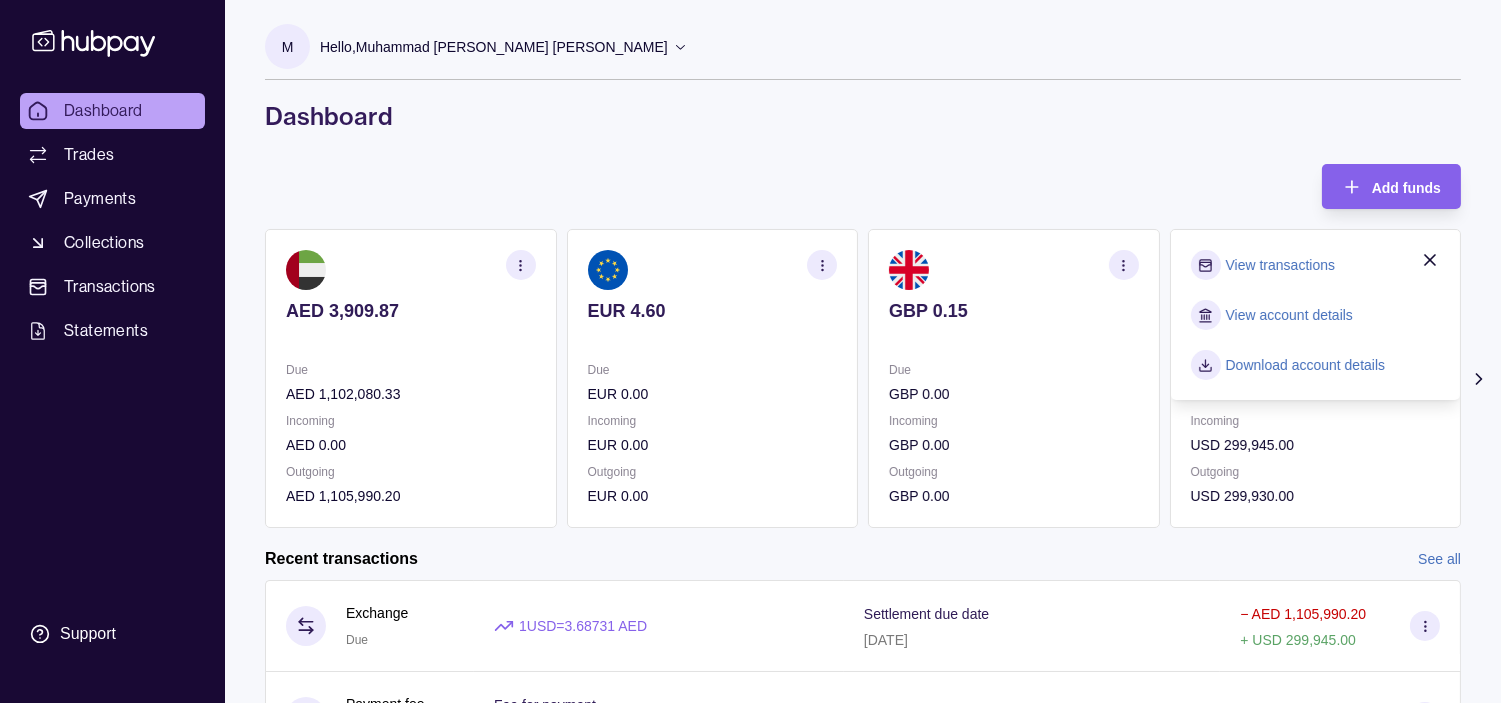 click on "View transactions" at bounding box center [1280, 265] 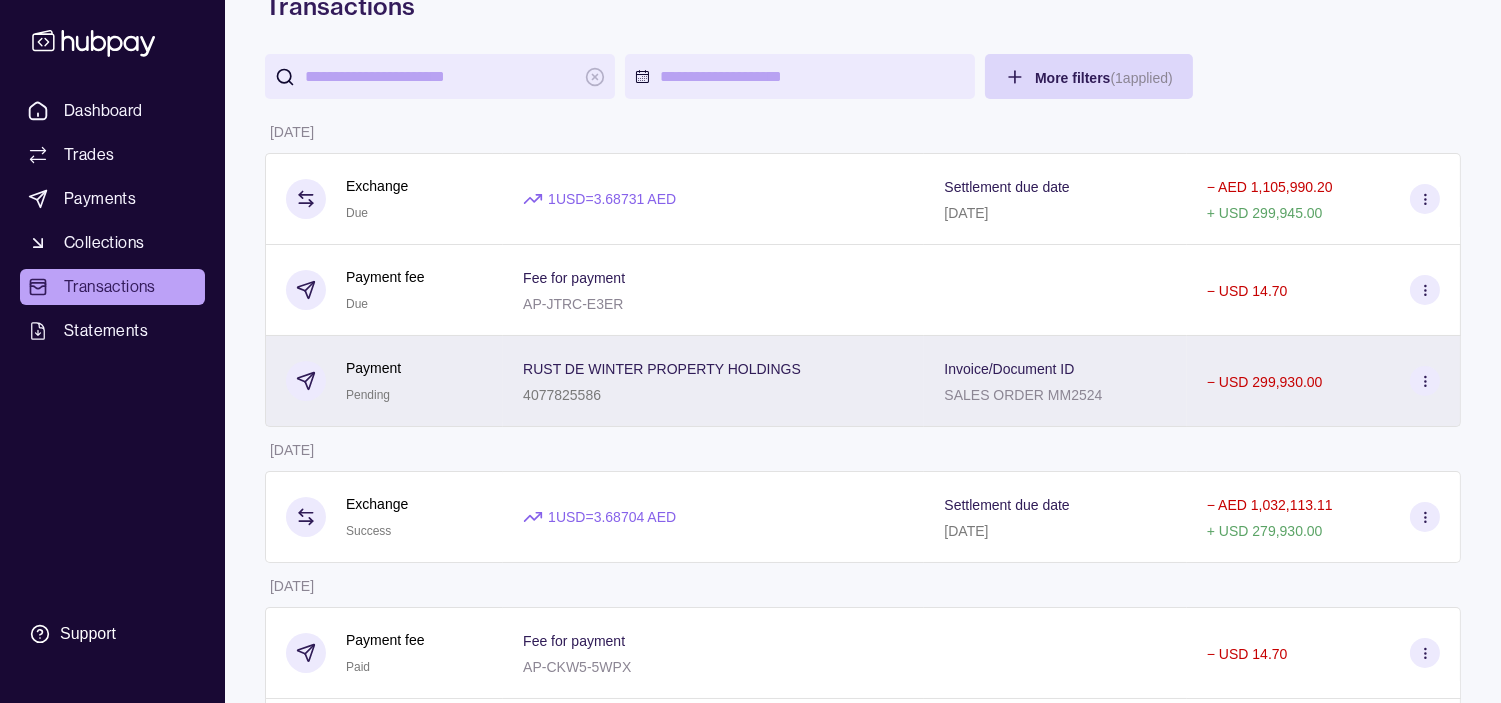 scroll, scrollTop: 111, scrollLeft: 0, axis: vertical 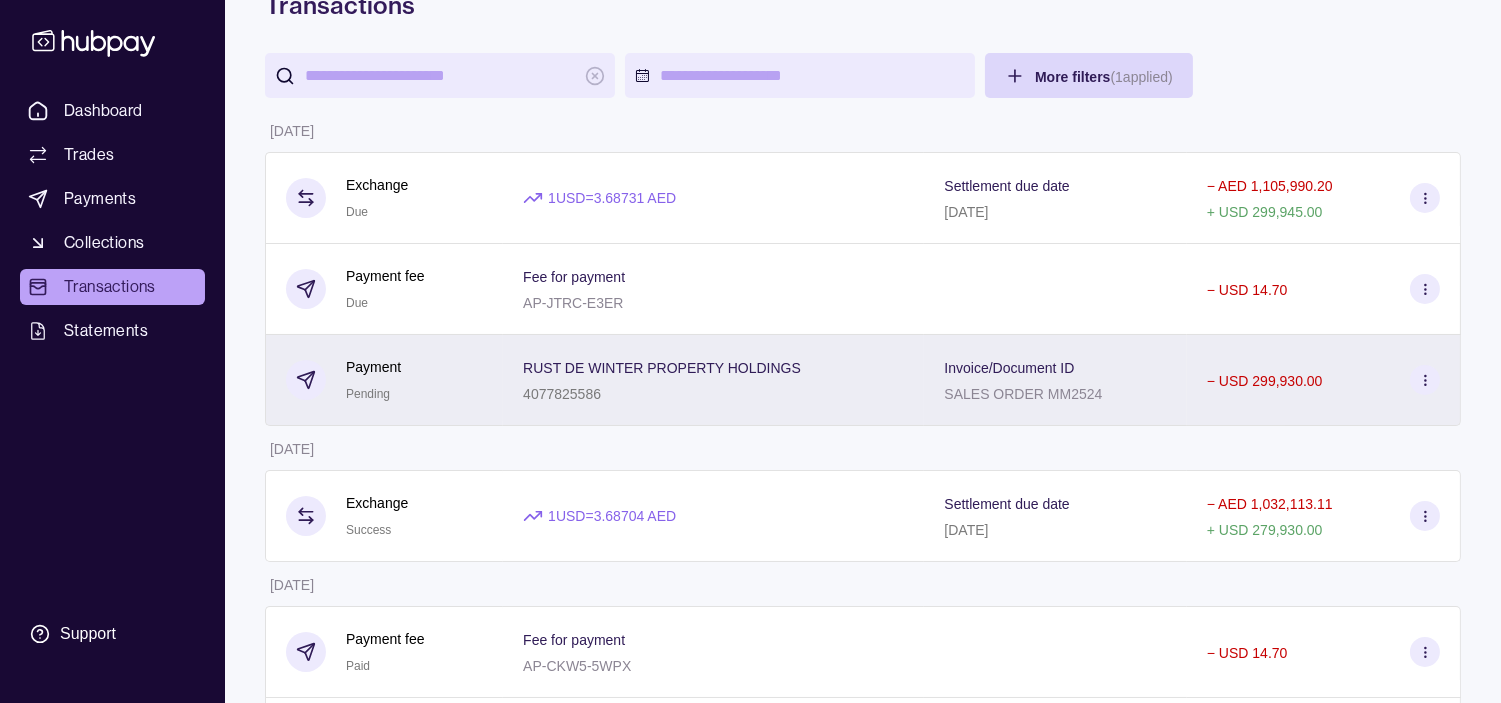 click on "Payment Pending" at bounding box center [384, 380] 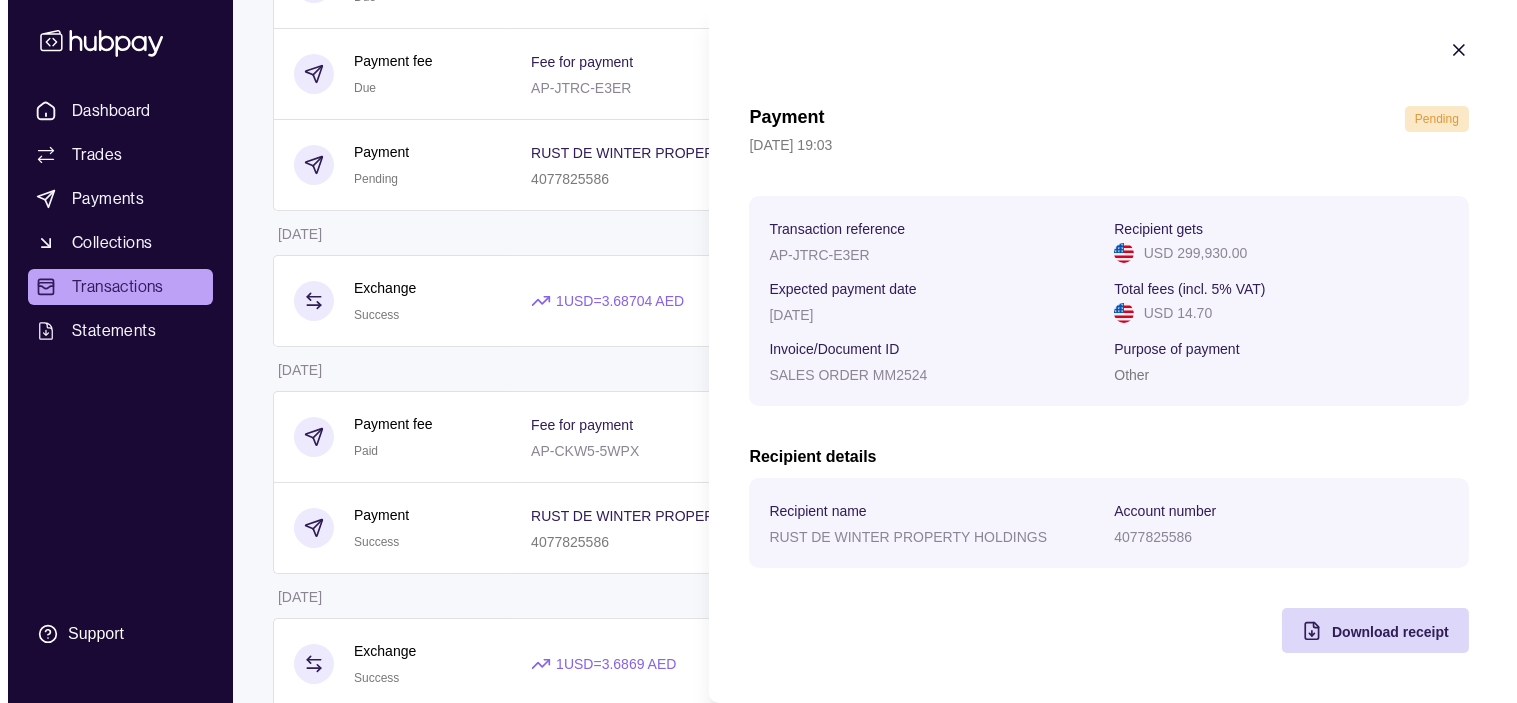 scroll, scrollTop: 0, scrollLeft: 0, axis: both 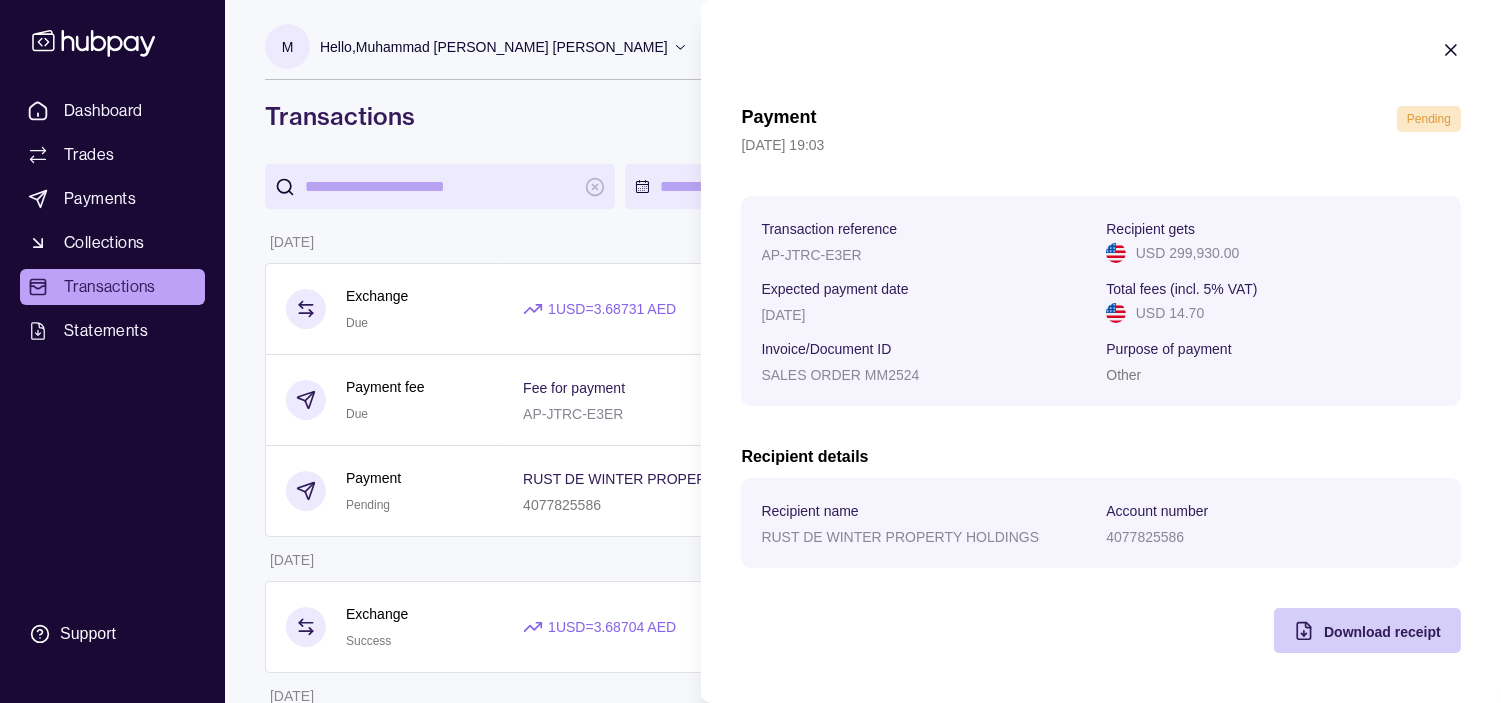 click on "Download receipt" at bounding box center [1382, 631] 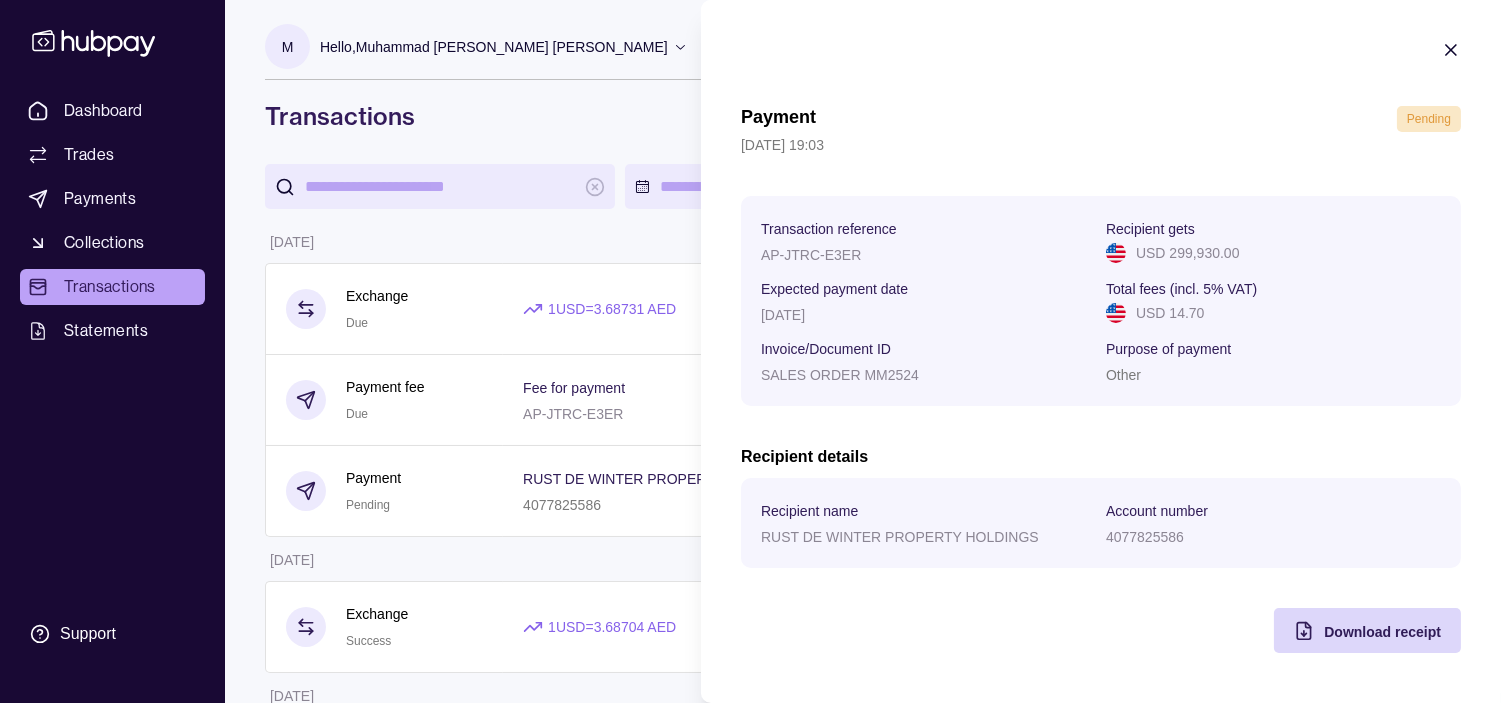 click 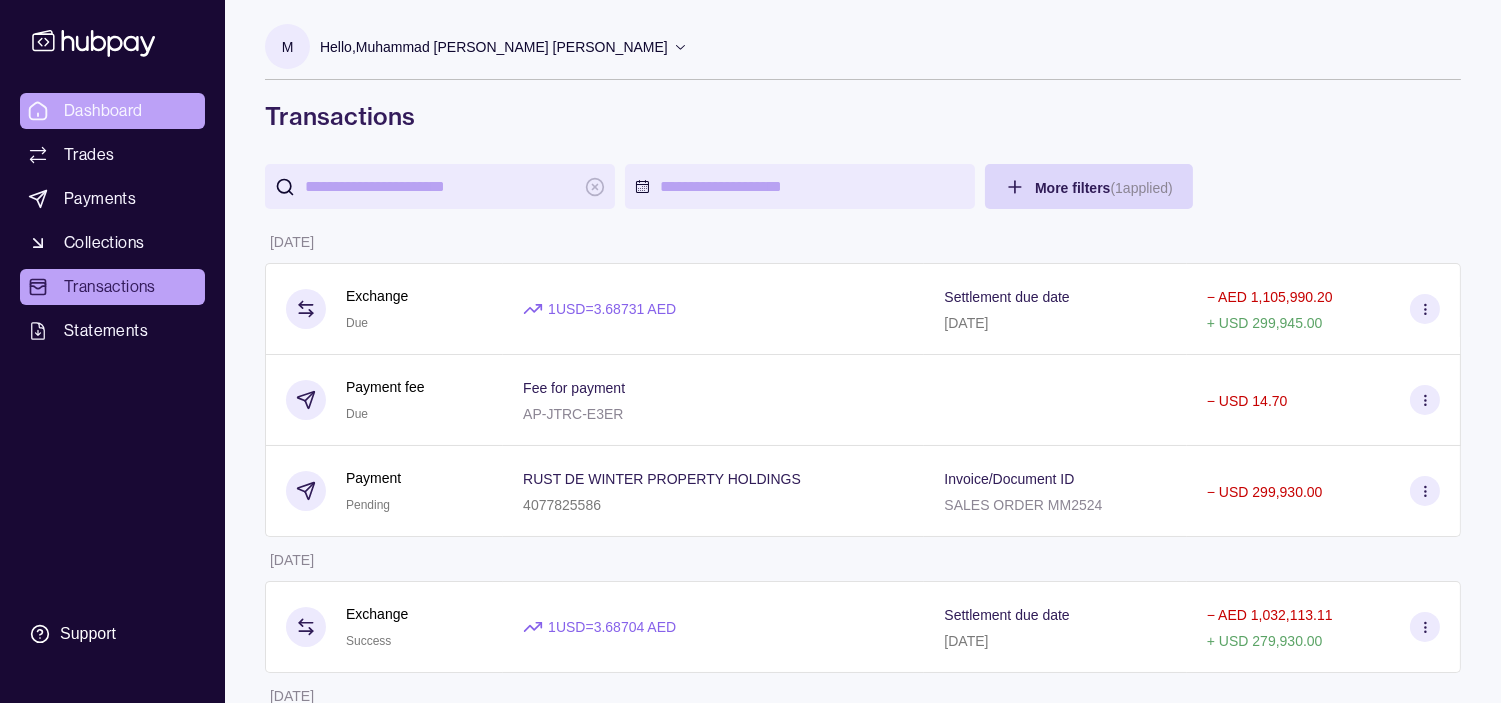 click on "Dashboard" at bounding box center (103, 111) 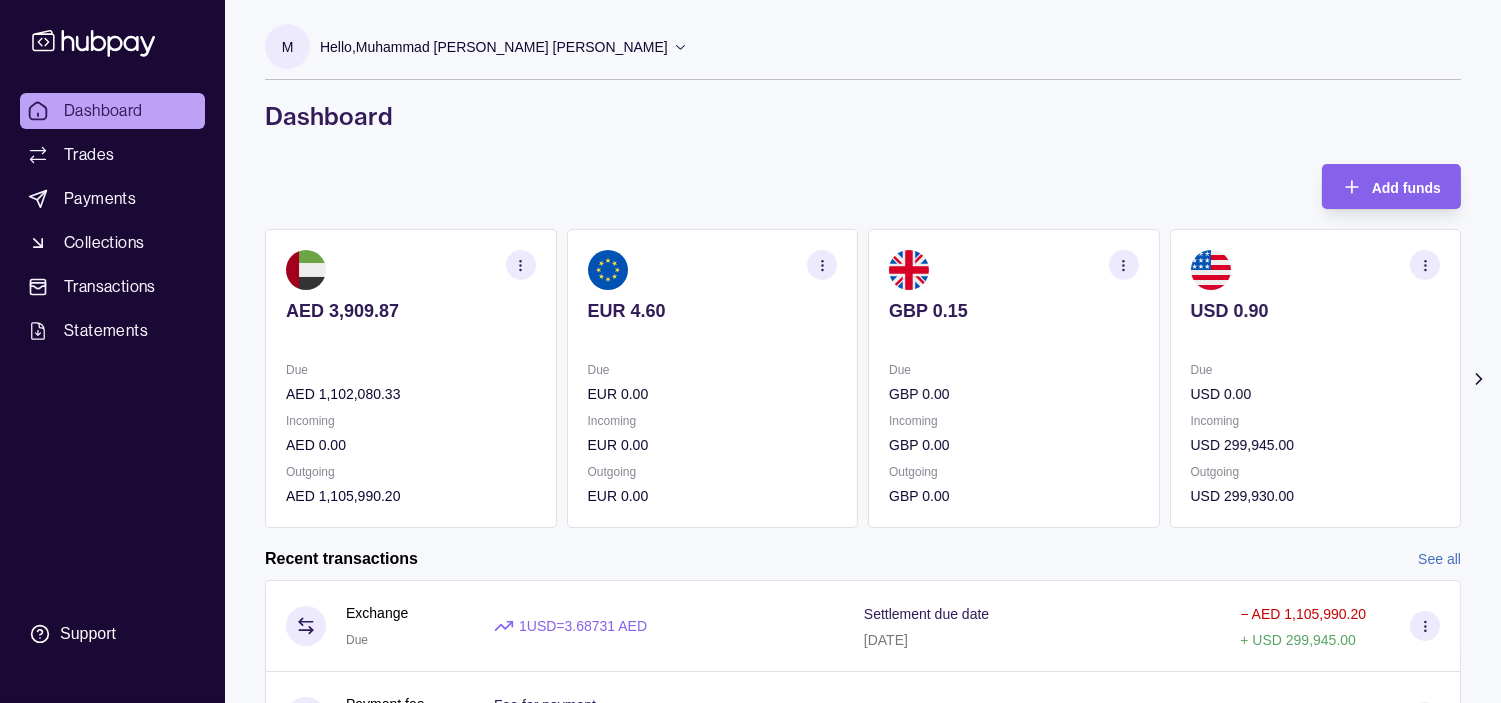 click 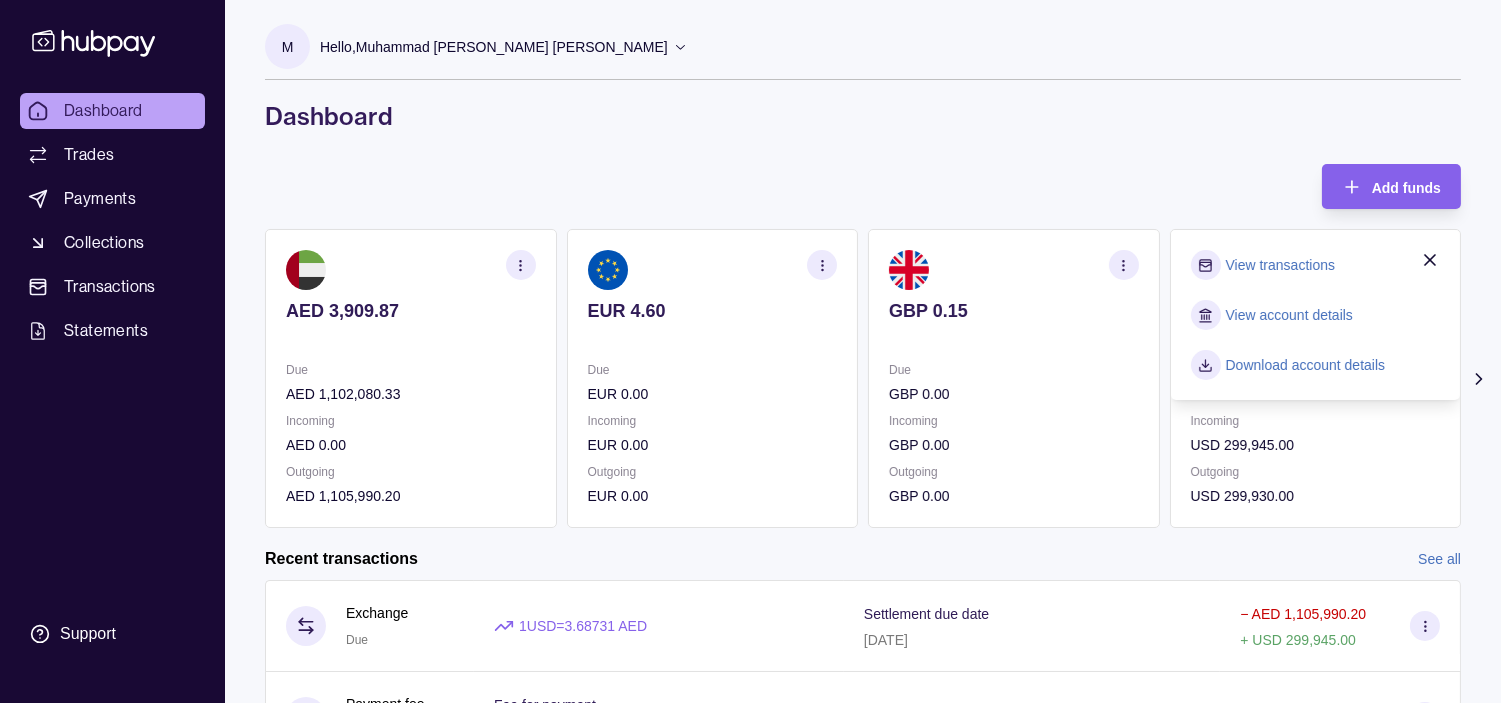 click on "View transactions" at bounding box center (1280, 265) 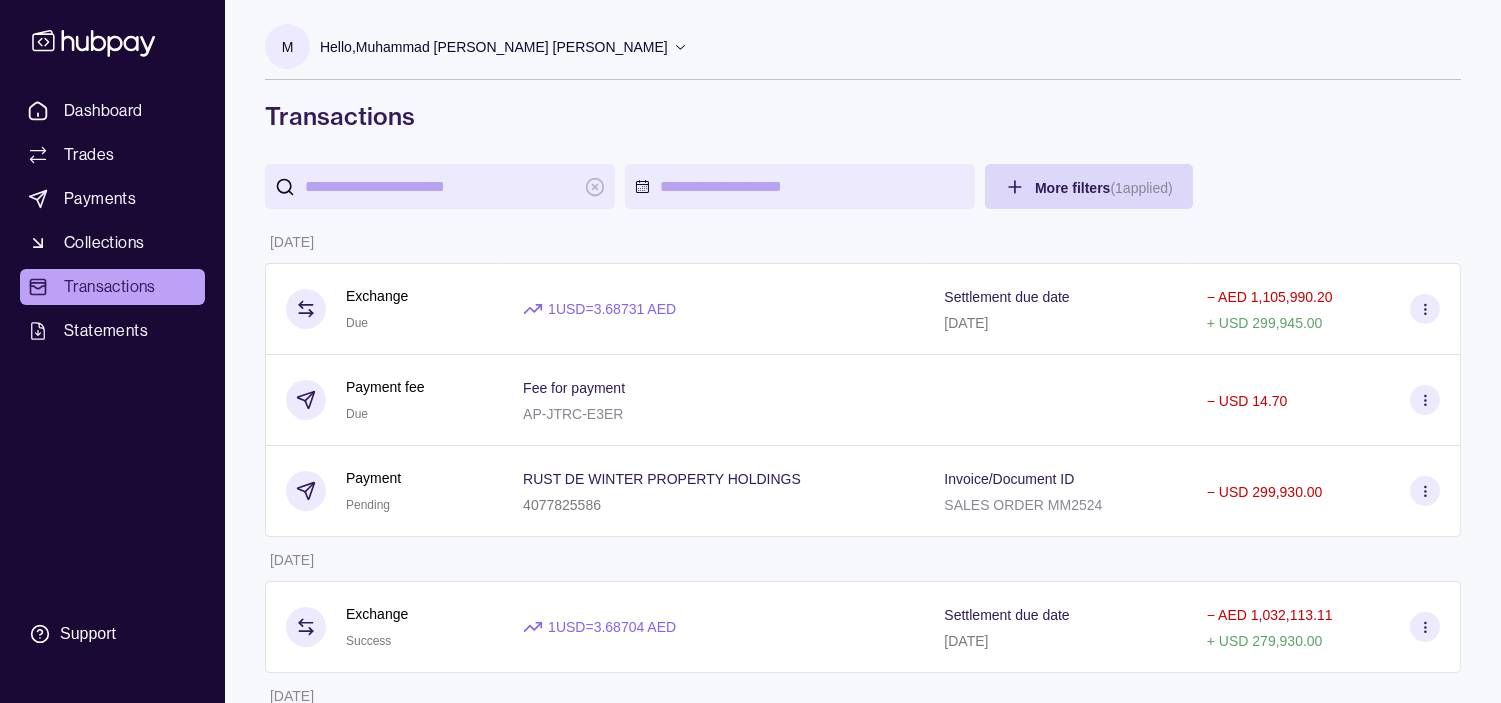 click at bounding box center (440, 186) 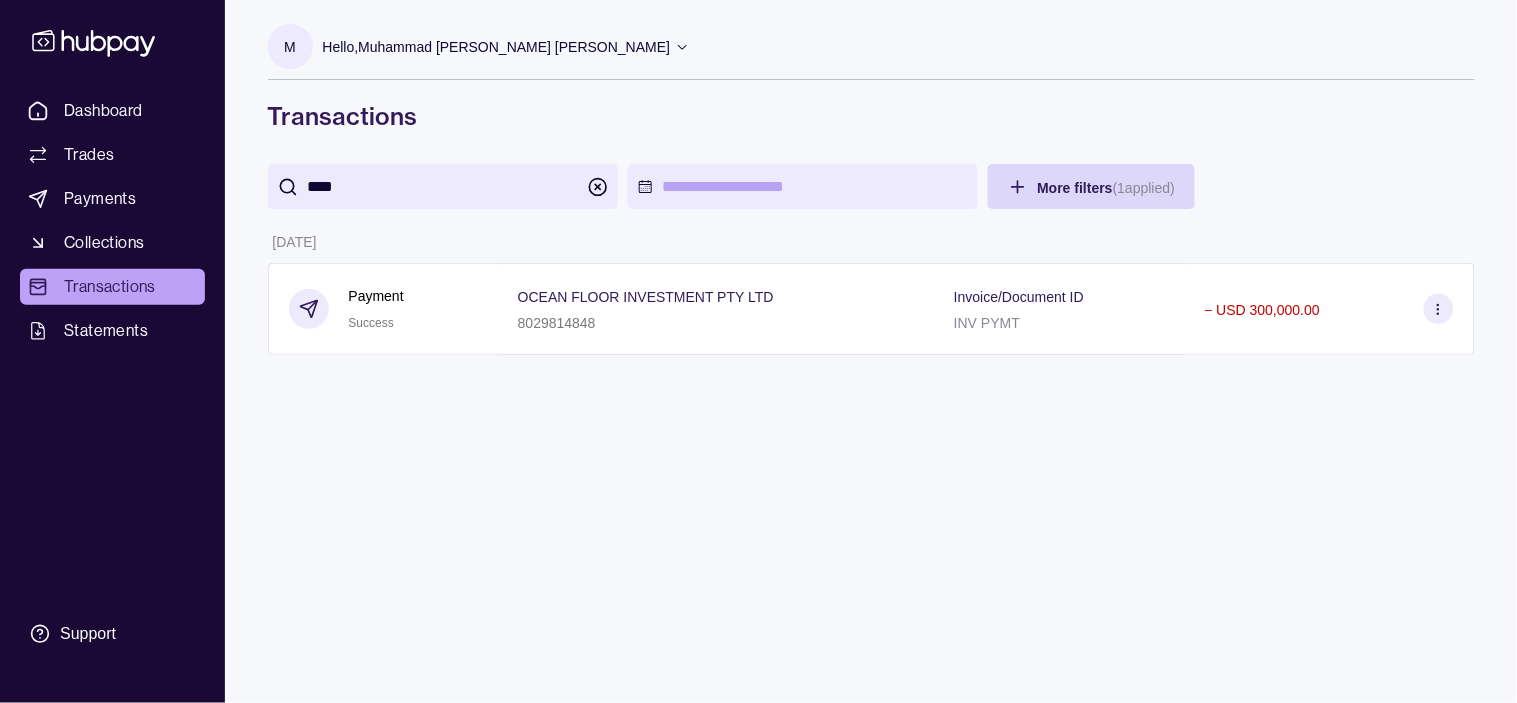 type on "****" 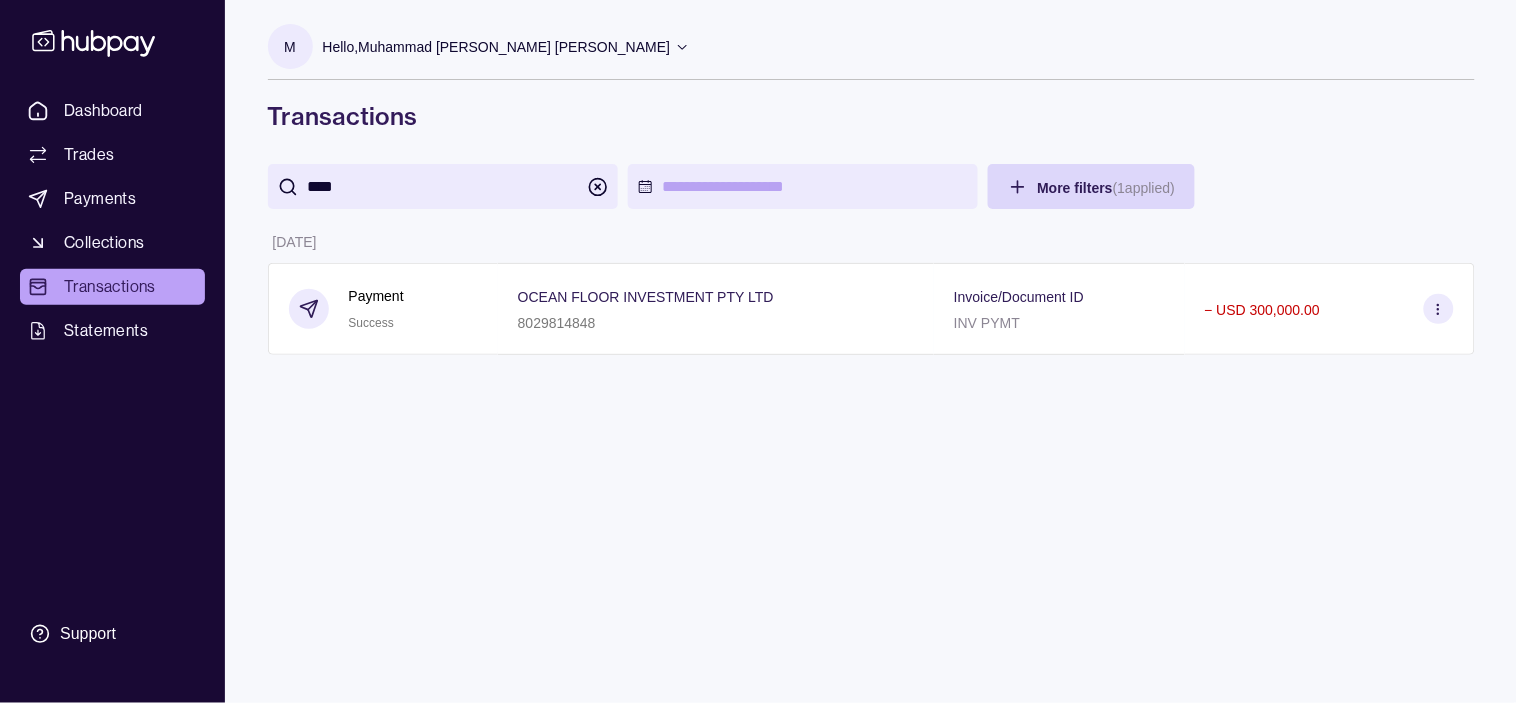 click on "M Hello,  Muhammad [PERSON_NAME] [PERSON_NAME] S J S INTERNATIONAL TRADERS LLC Account Terms and conditions Privacy policy Sign out" at bounding box center [871, 52] 